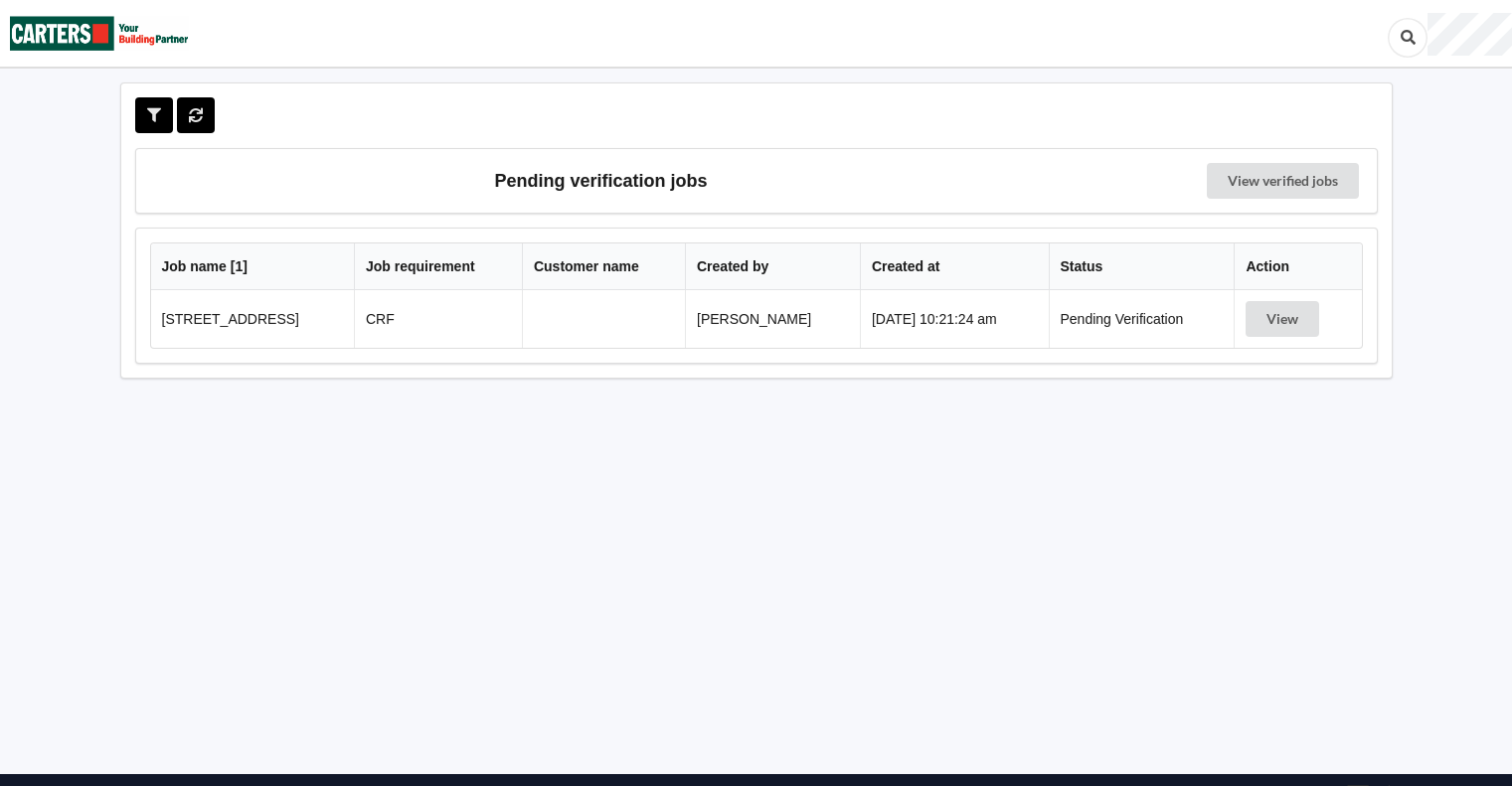 scroll, scrollTop: 0, scrollLeft: 0, axis: both 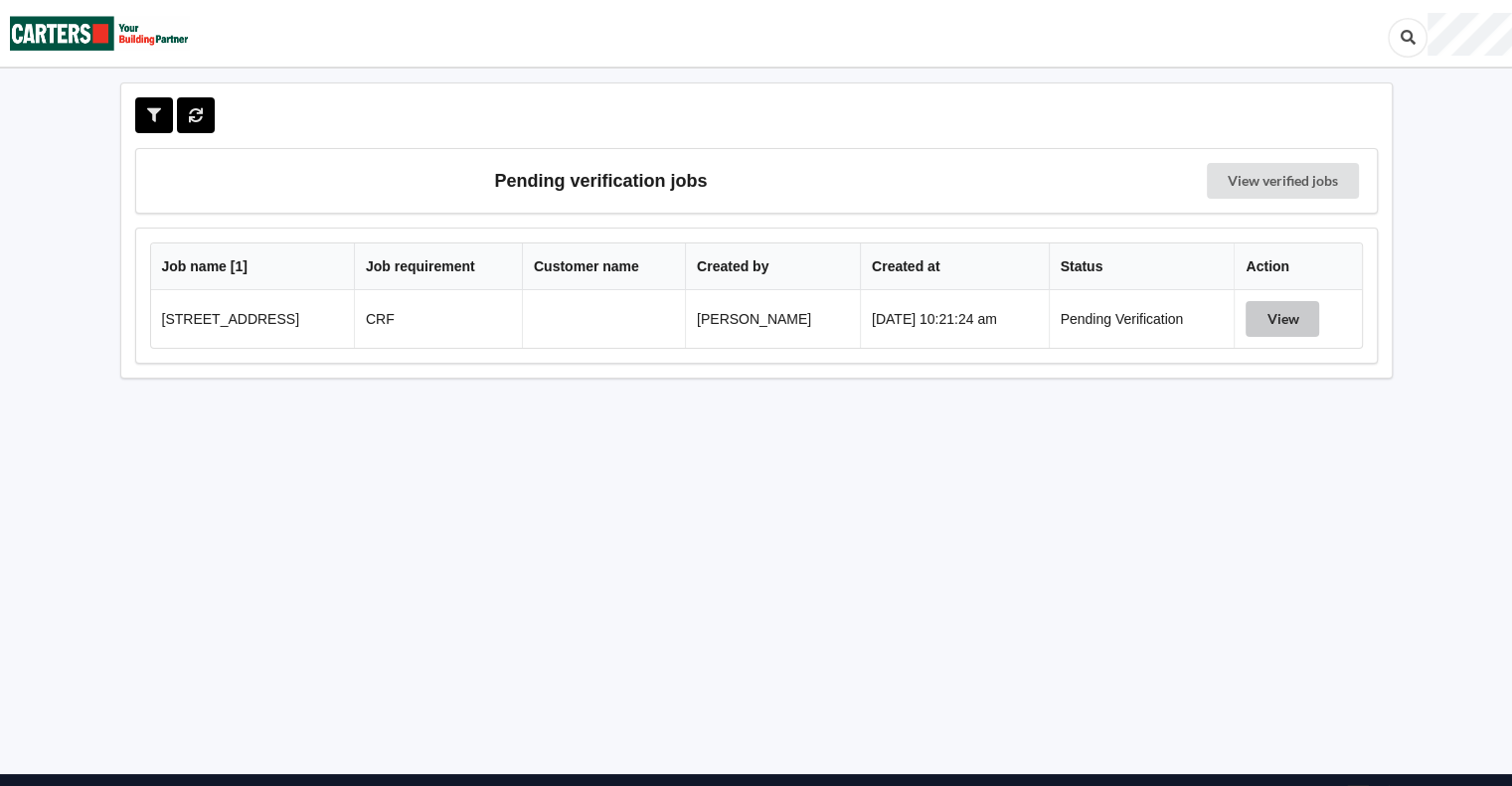 click on "View" at bounding box center [1282, 319] 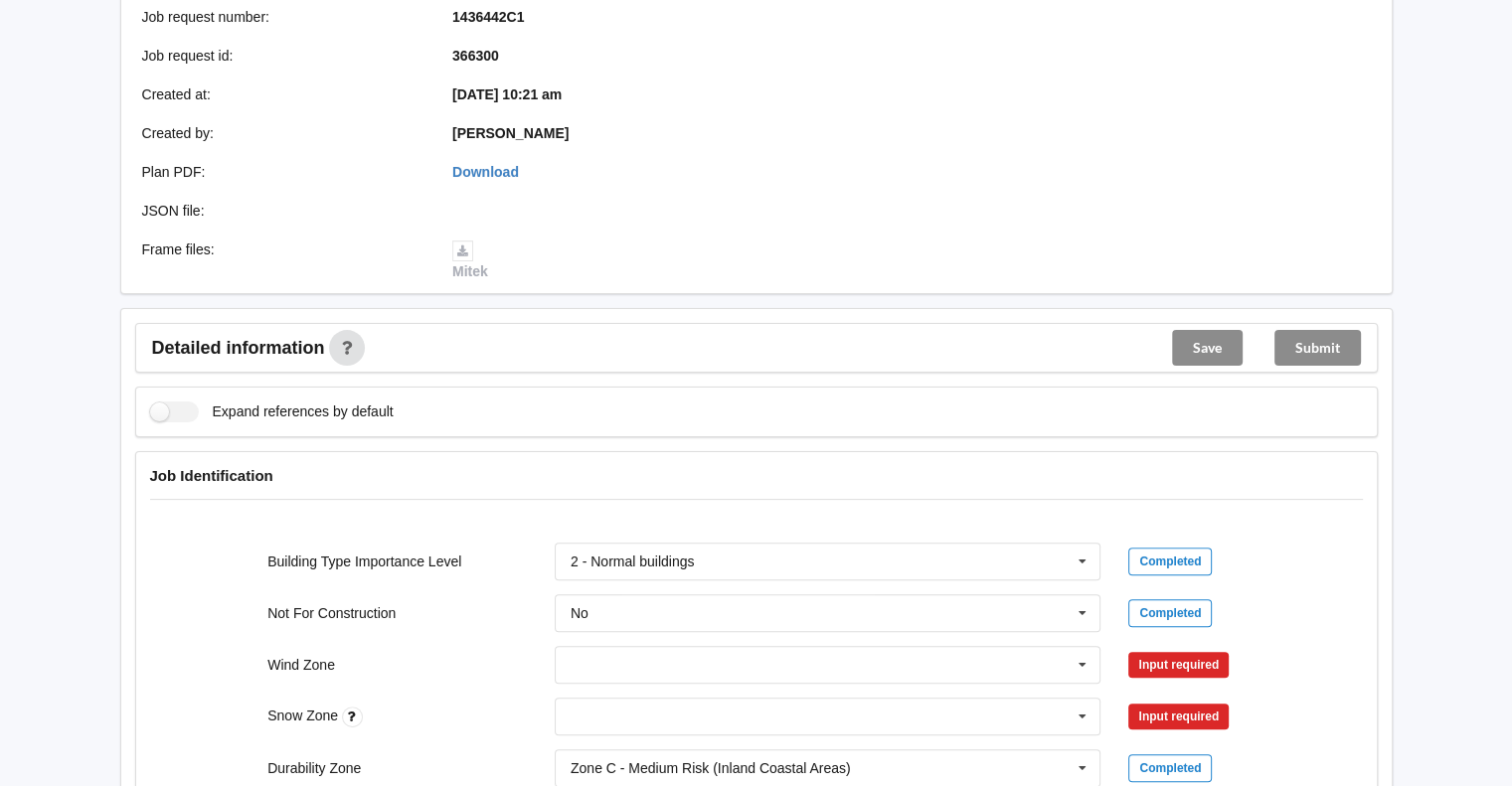 scroll, scrollTop: 662, scrollLeft: 0, axis: vertical 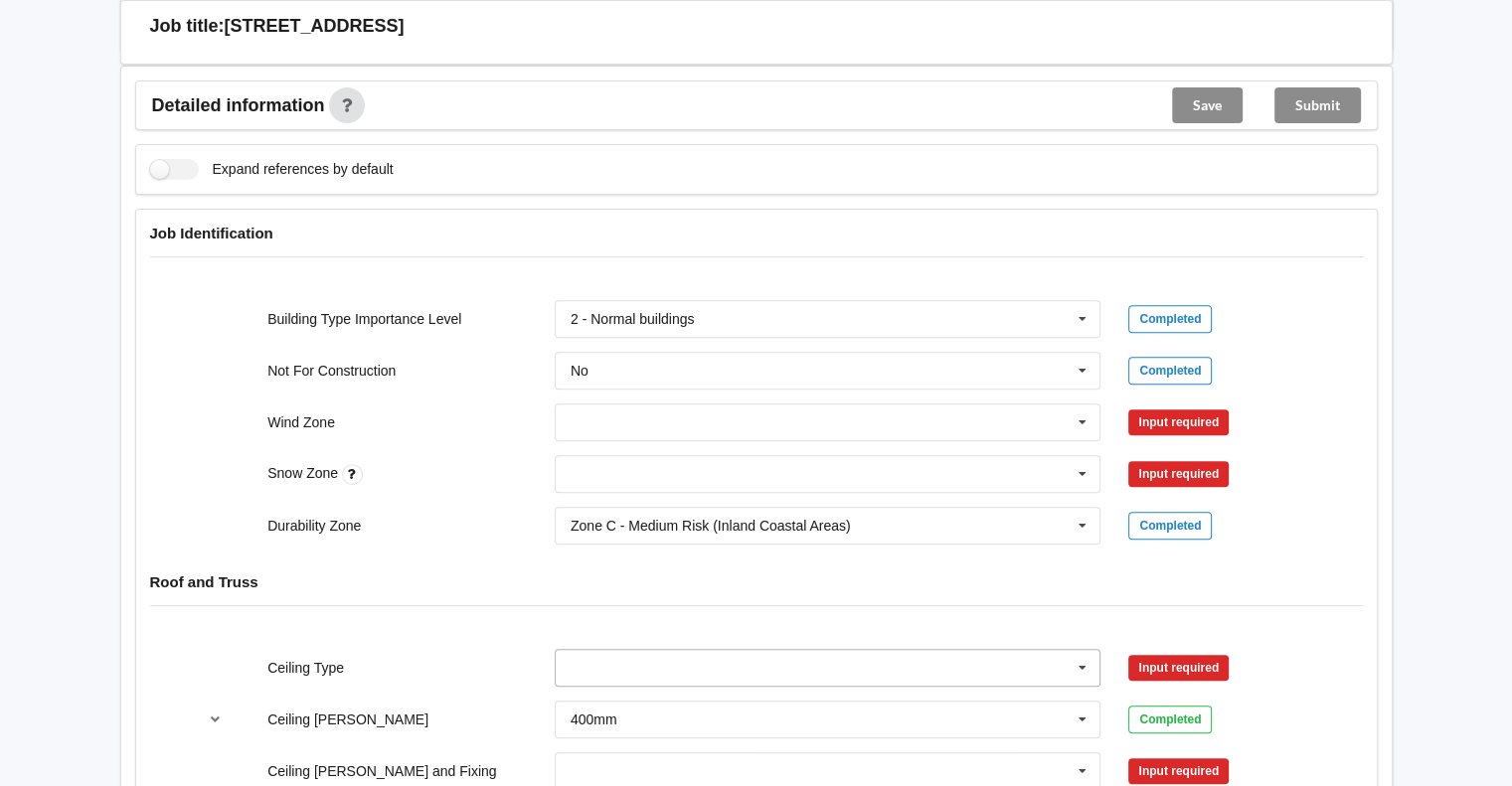 click at bounding box center (1083, 668) 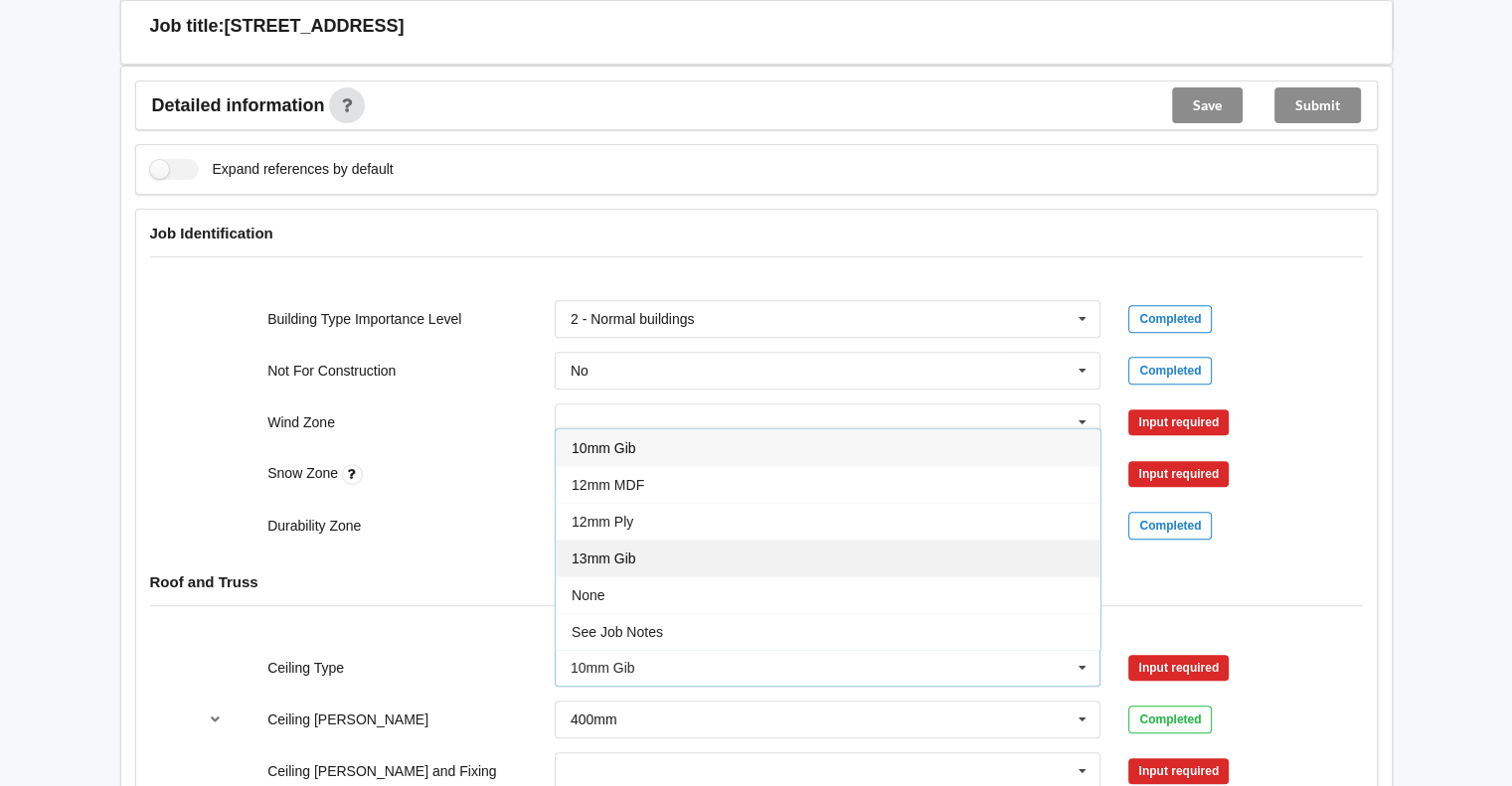 click on "13mm Gib" at bounding box center [828, 557] 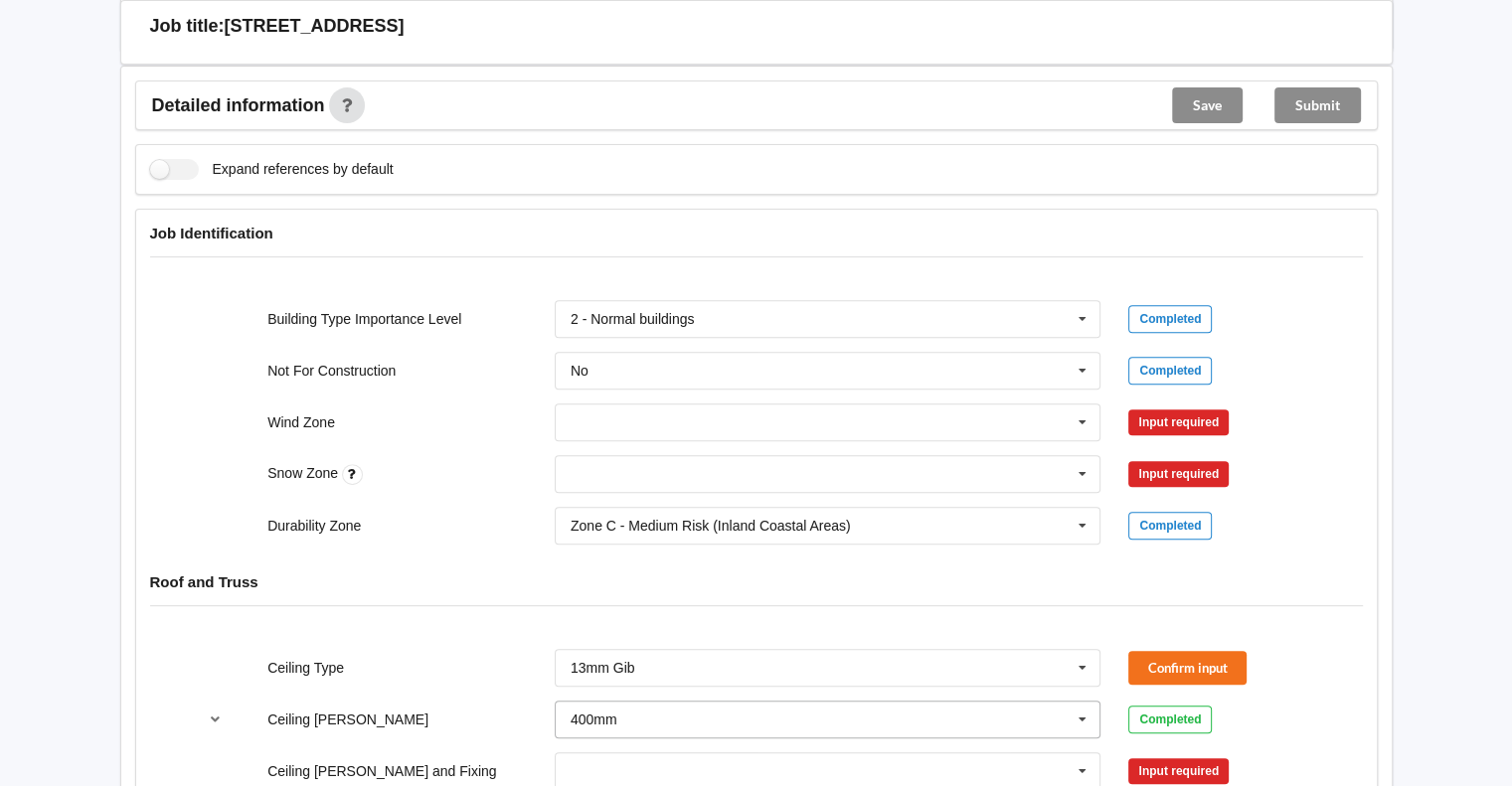 click at bounding box center (1083, 719) 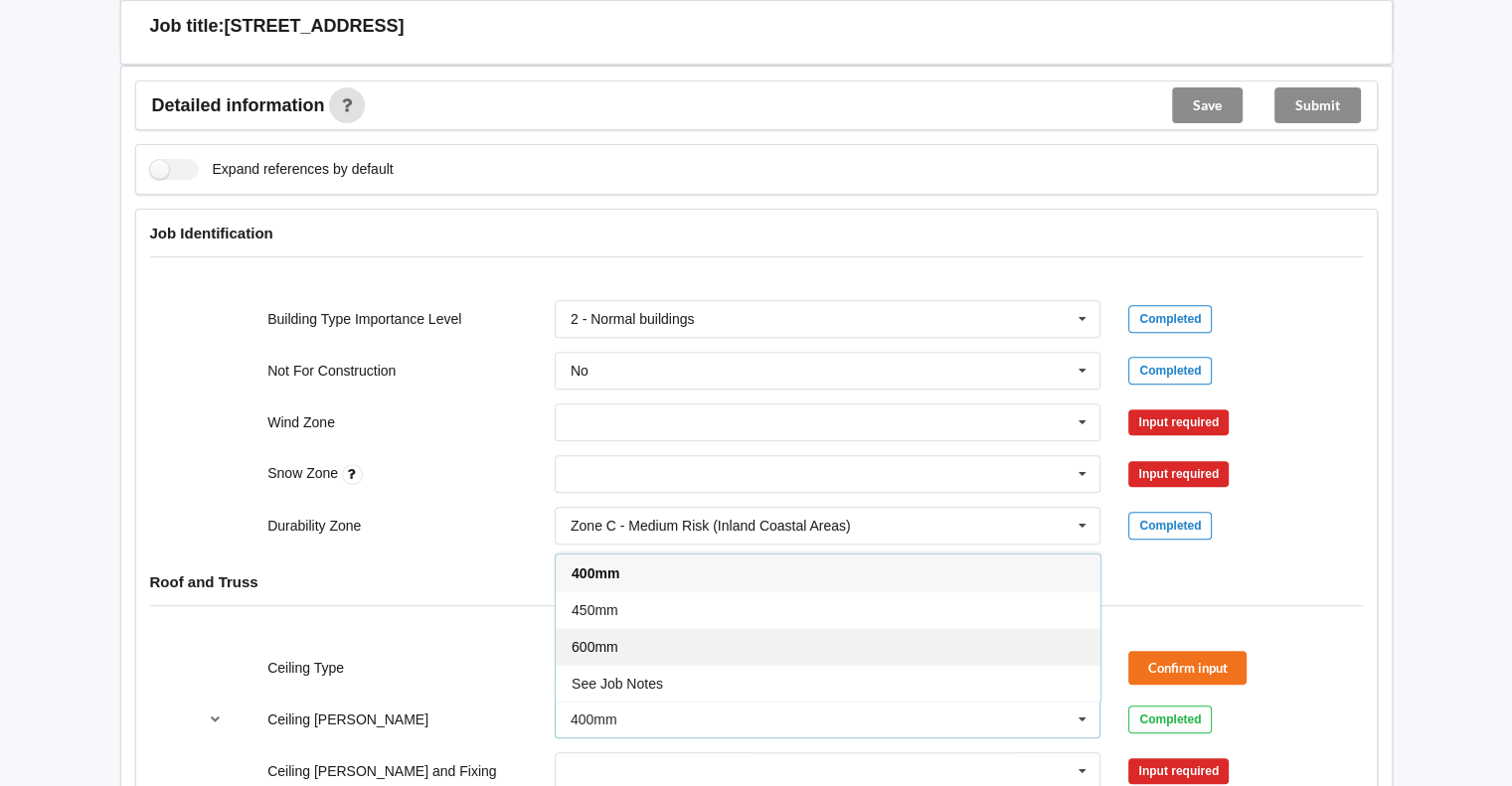 click on "600mm" at bounding box center (828, 646) 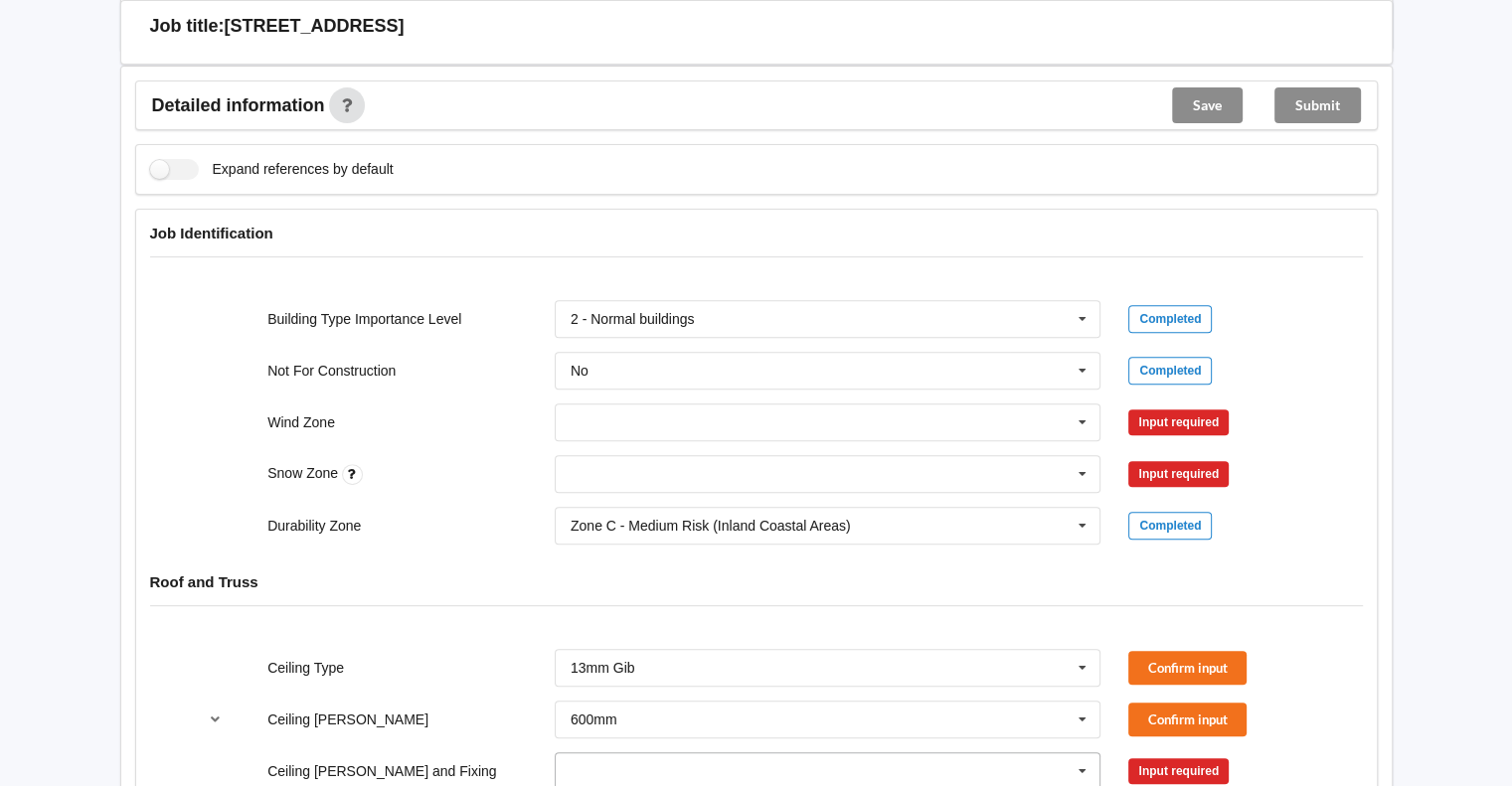 click at bounding box center (1083, 771) 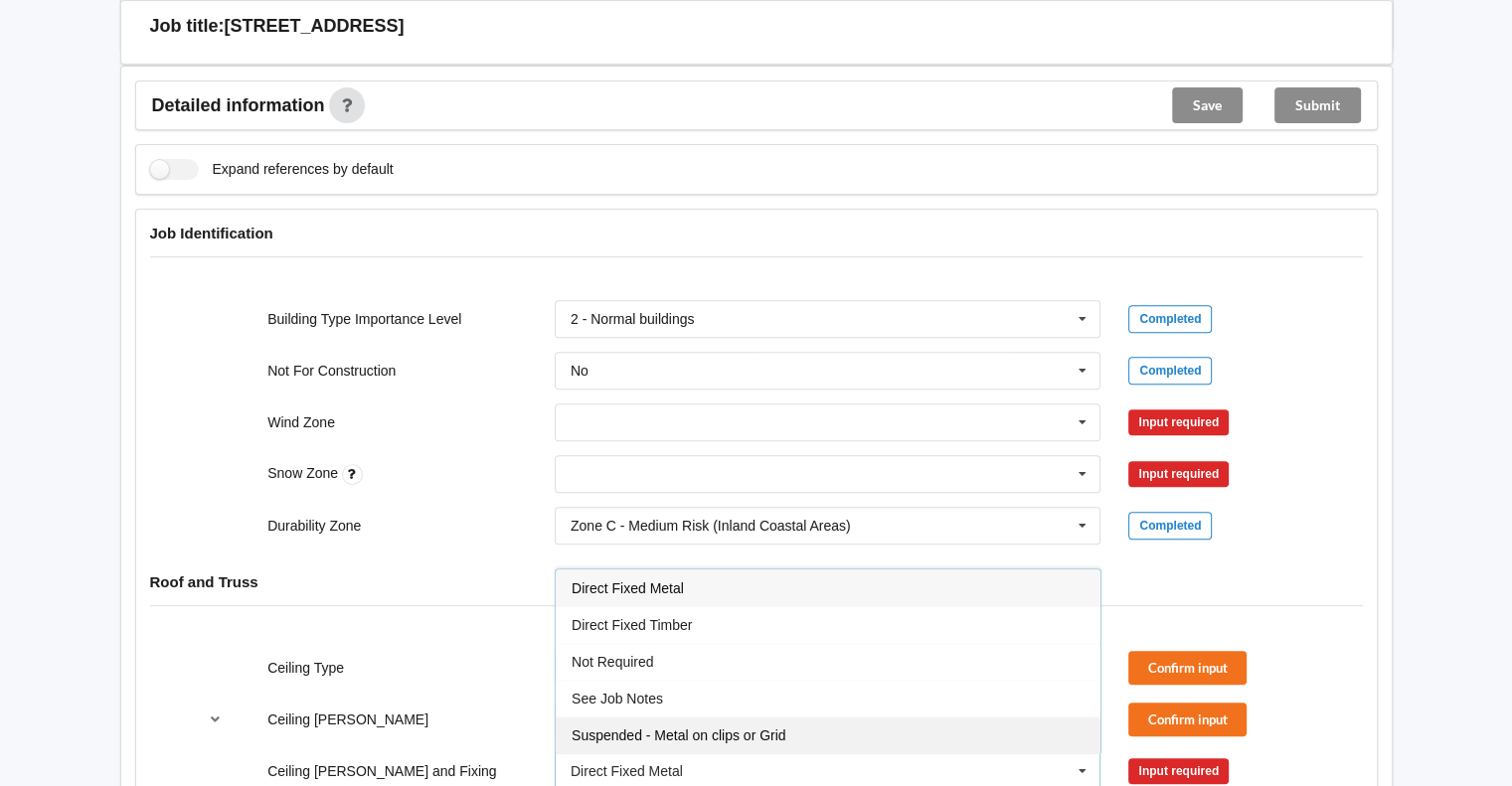 click on "Suspended - Metal on clips or Grid" at bounding box center [828, 734] 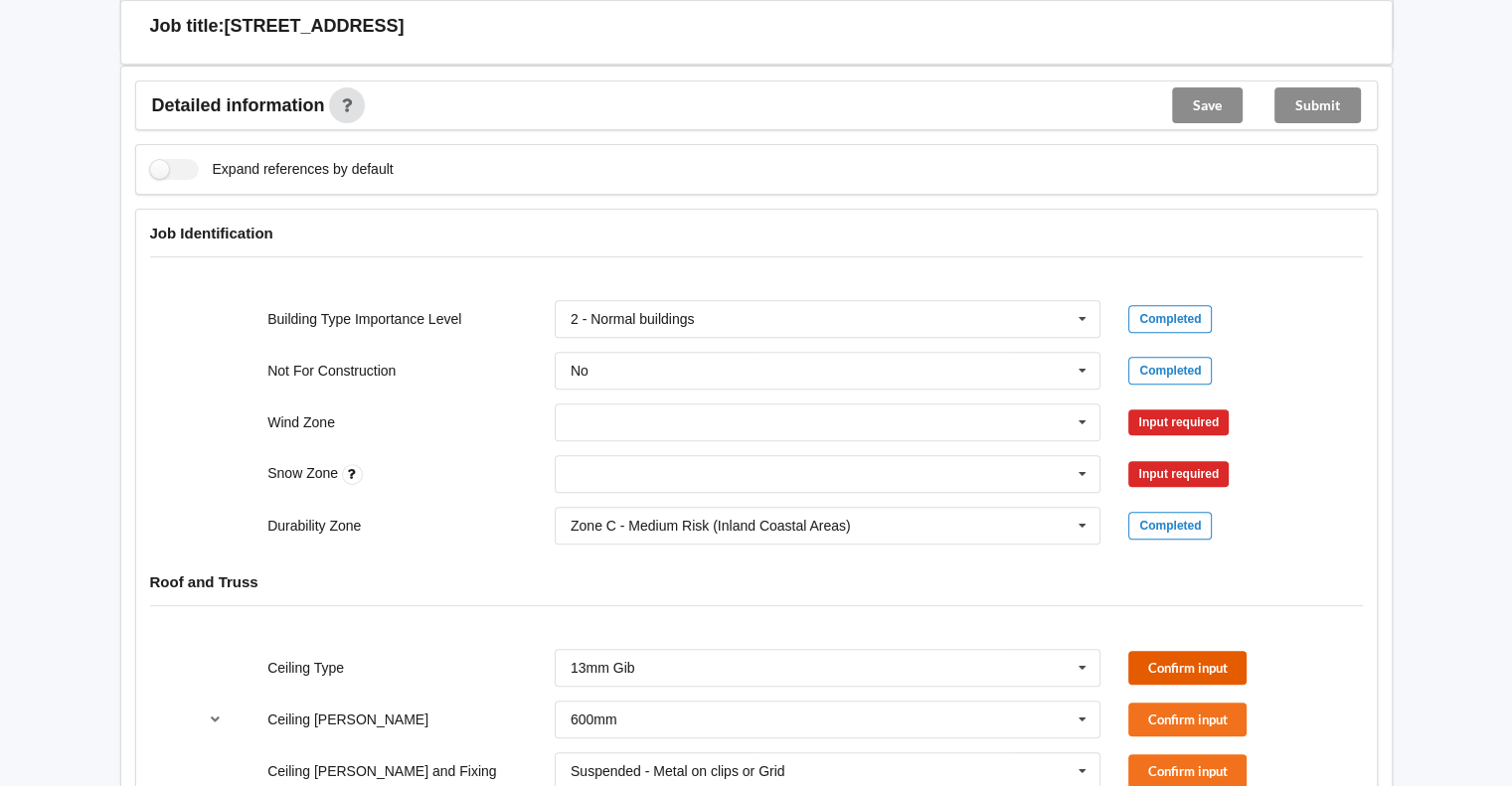 click on "Confirm input" at bounding box center (1187, 667) 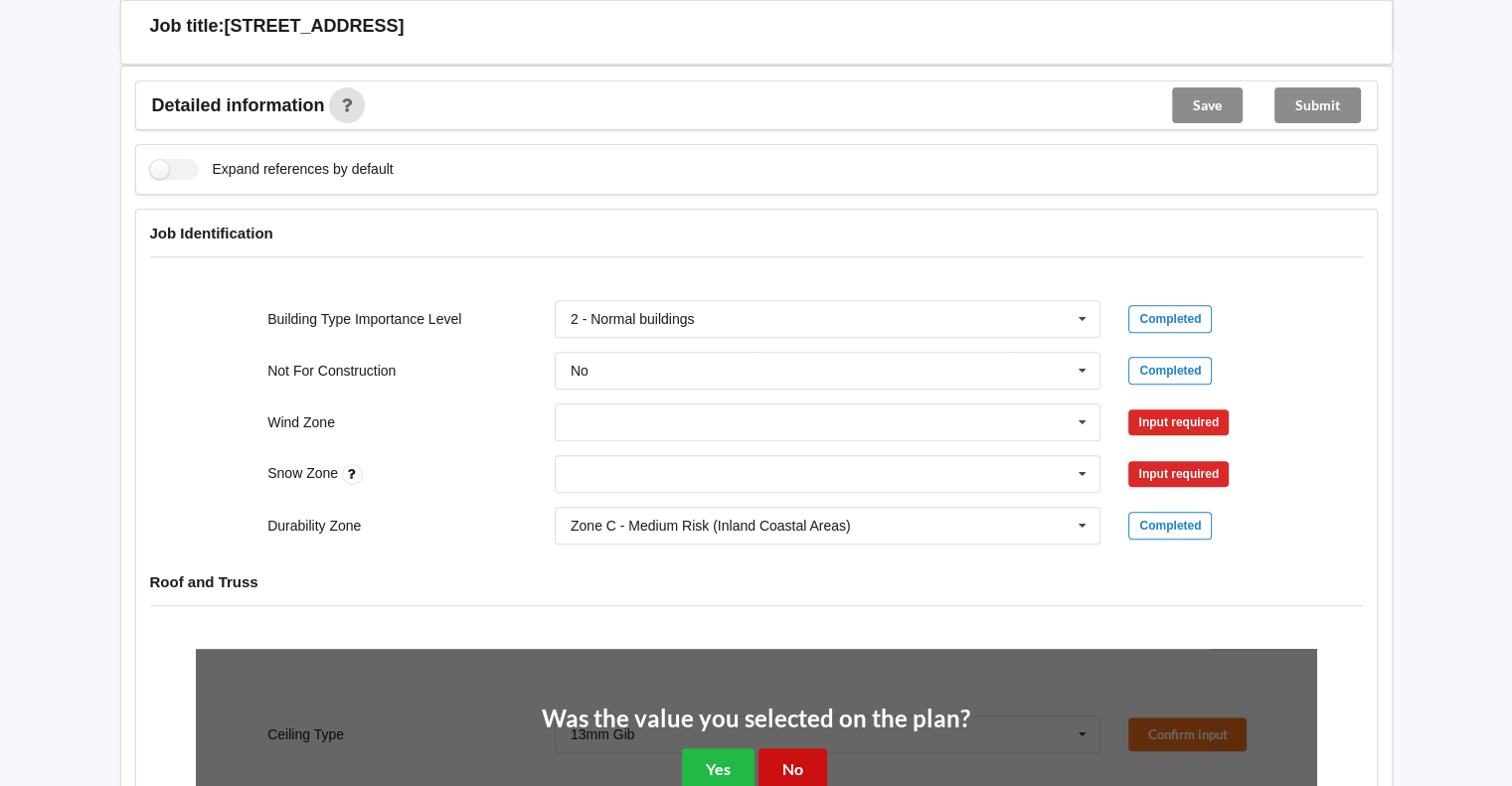 click on "No" at bounding box center [792, 768] 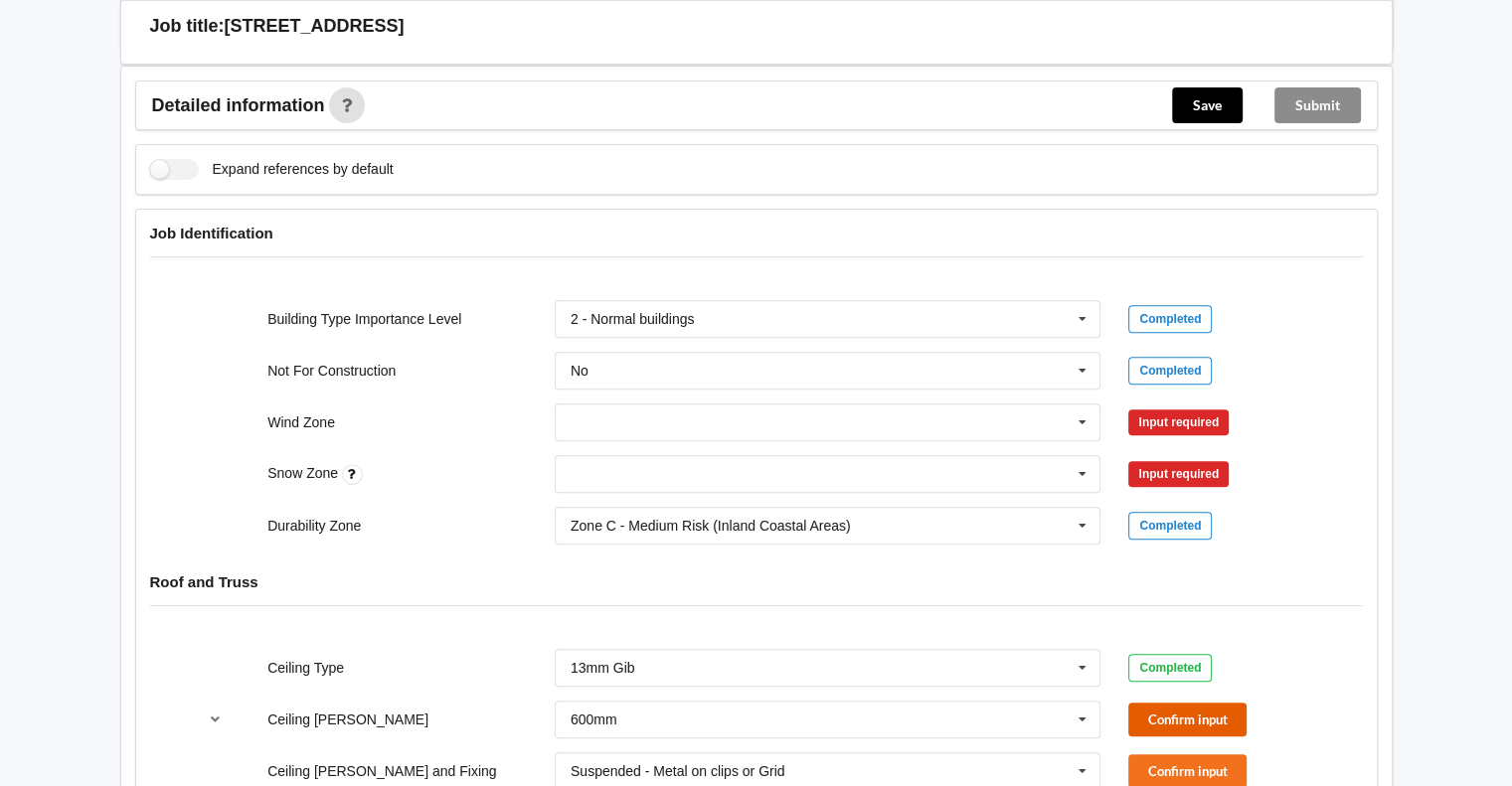 click on "Confirm input" at bounding box center (1187, 718) 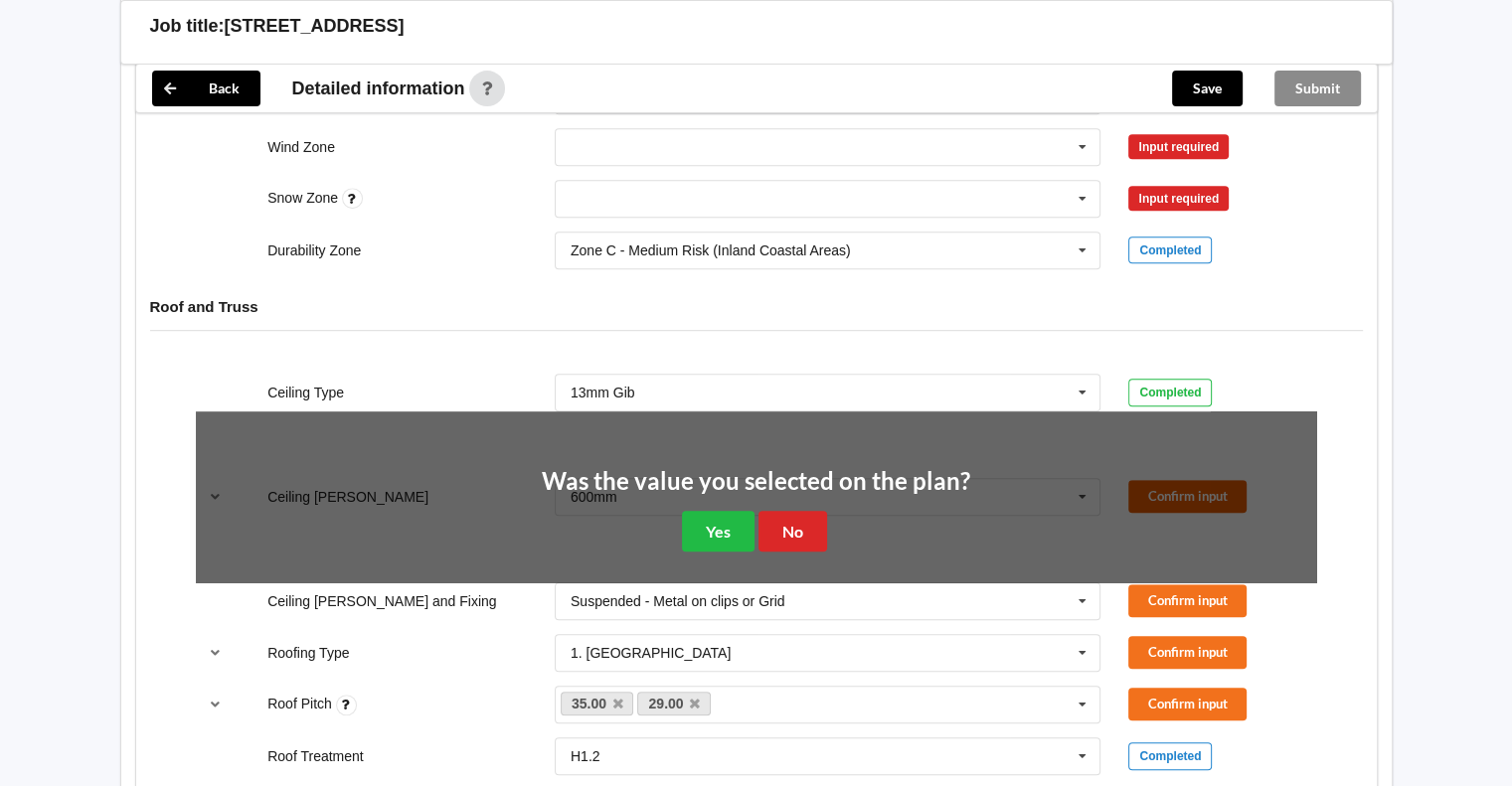 scroll, scrollTop: 994, scrollLeft: 0, axis: vertical 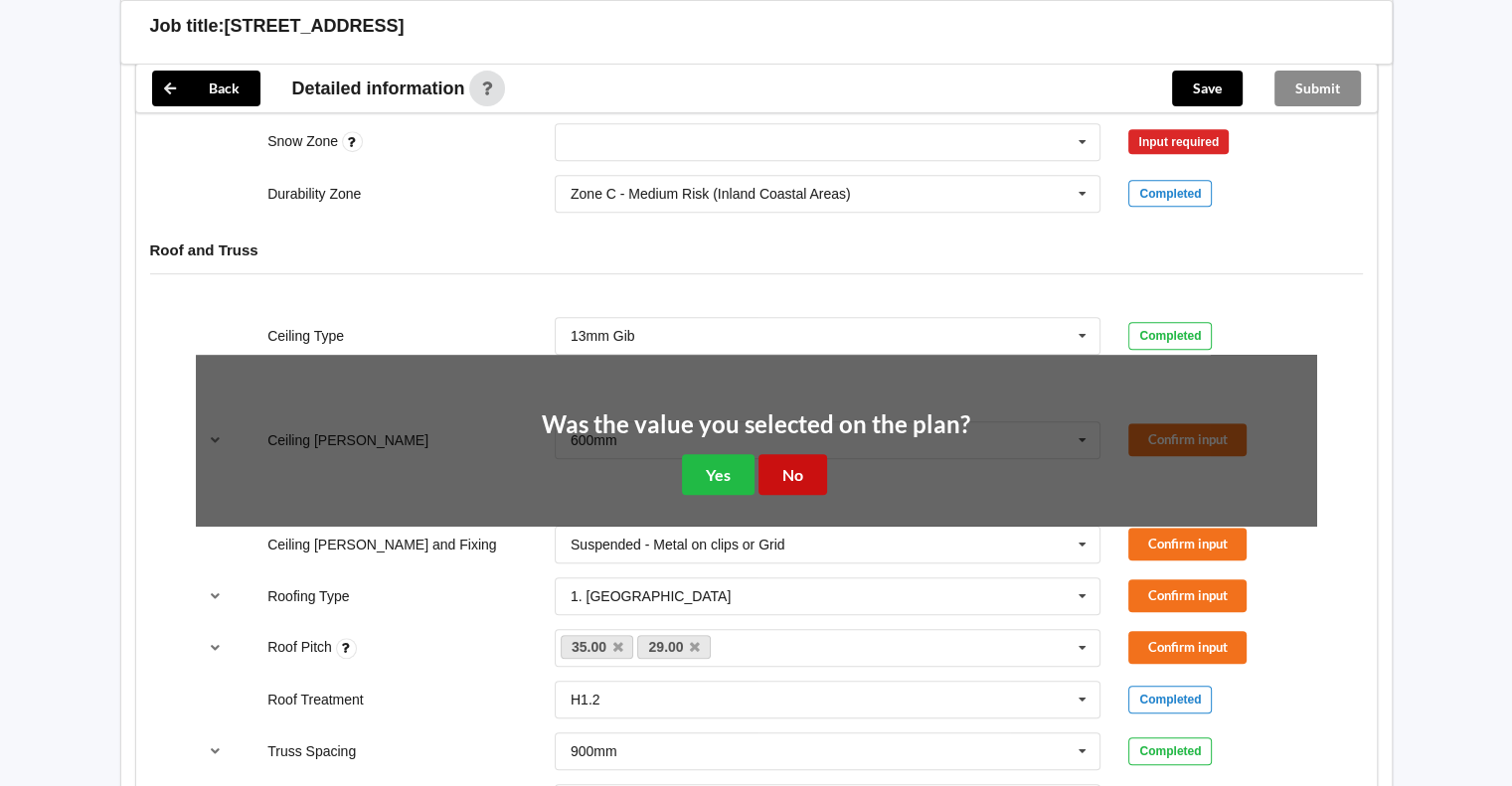 click on "No" at bounding box center (792, 474) 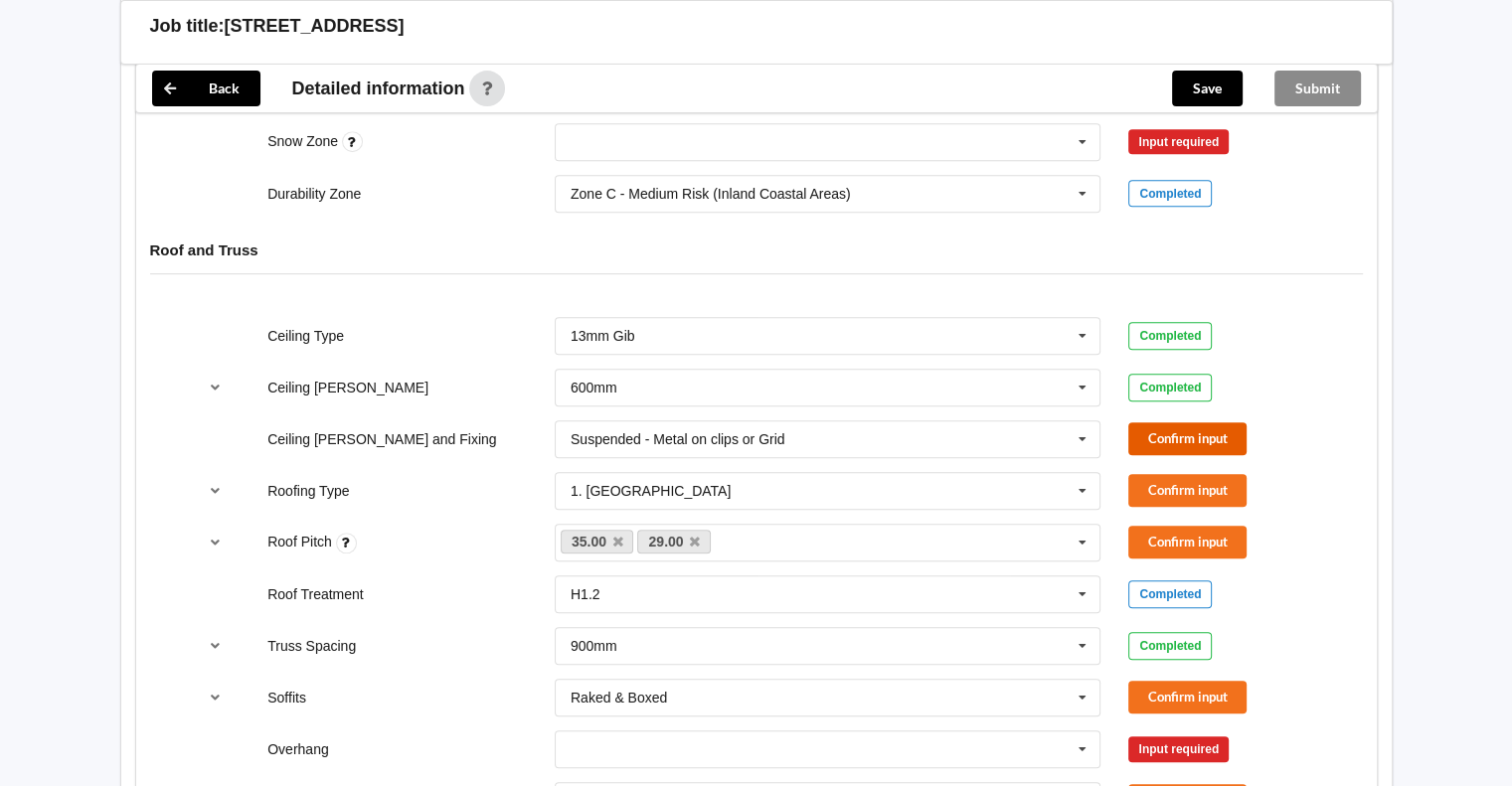 click on "Confirm input" at bounding box center (1187, 438) 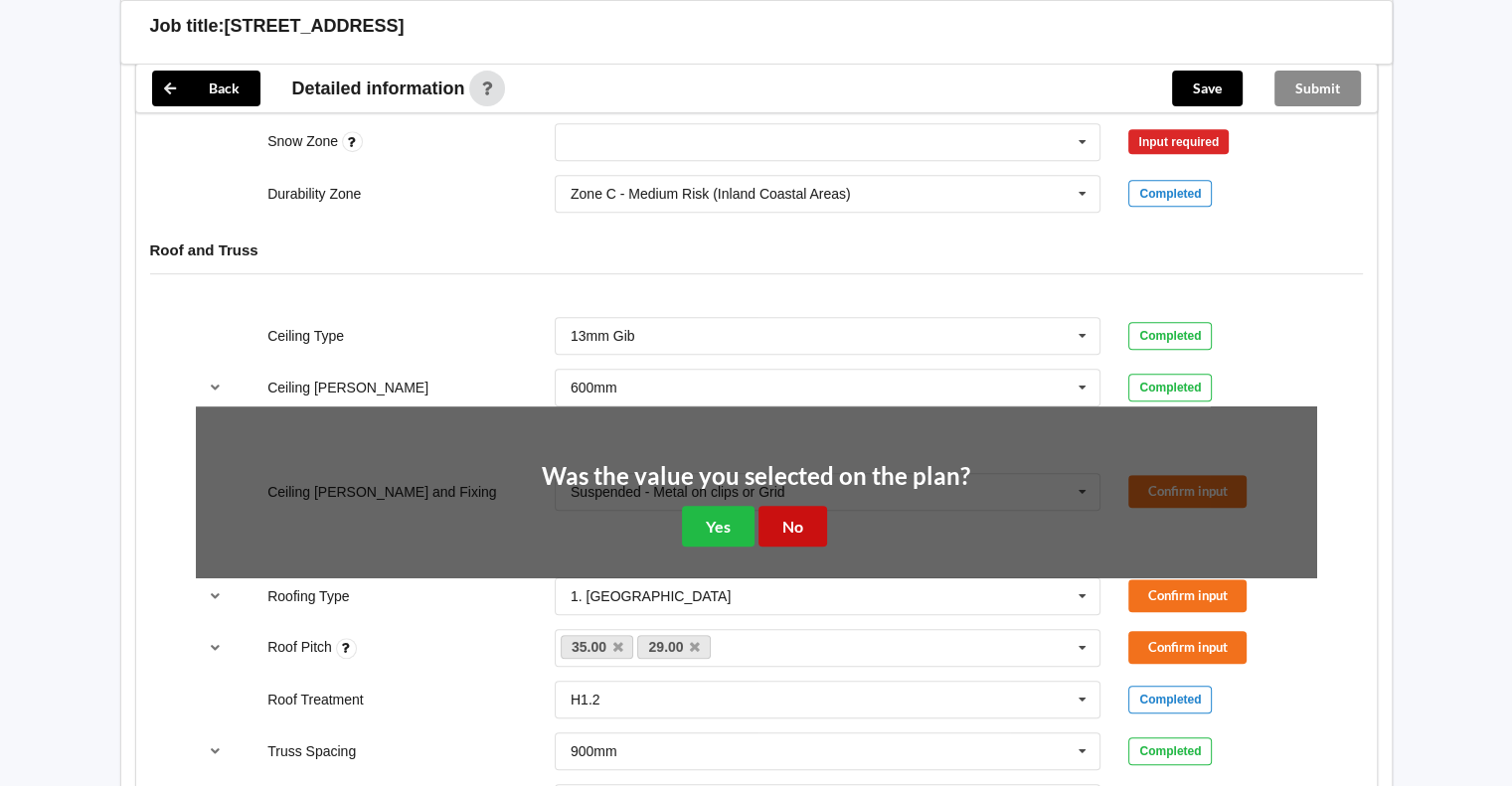 click on "No" at bounding box center [792, 526] 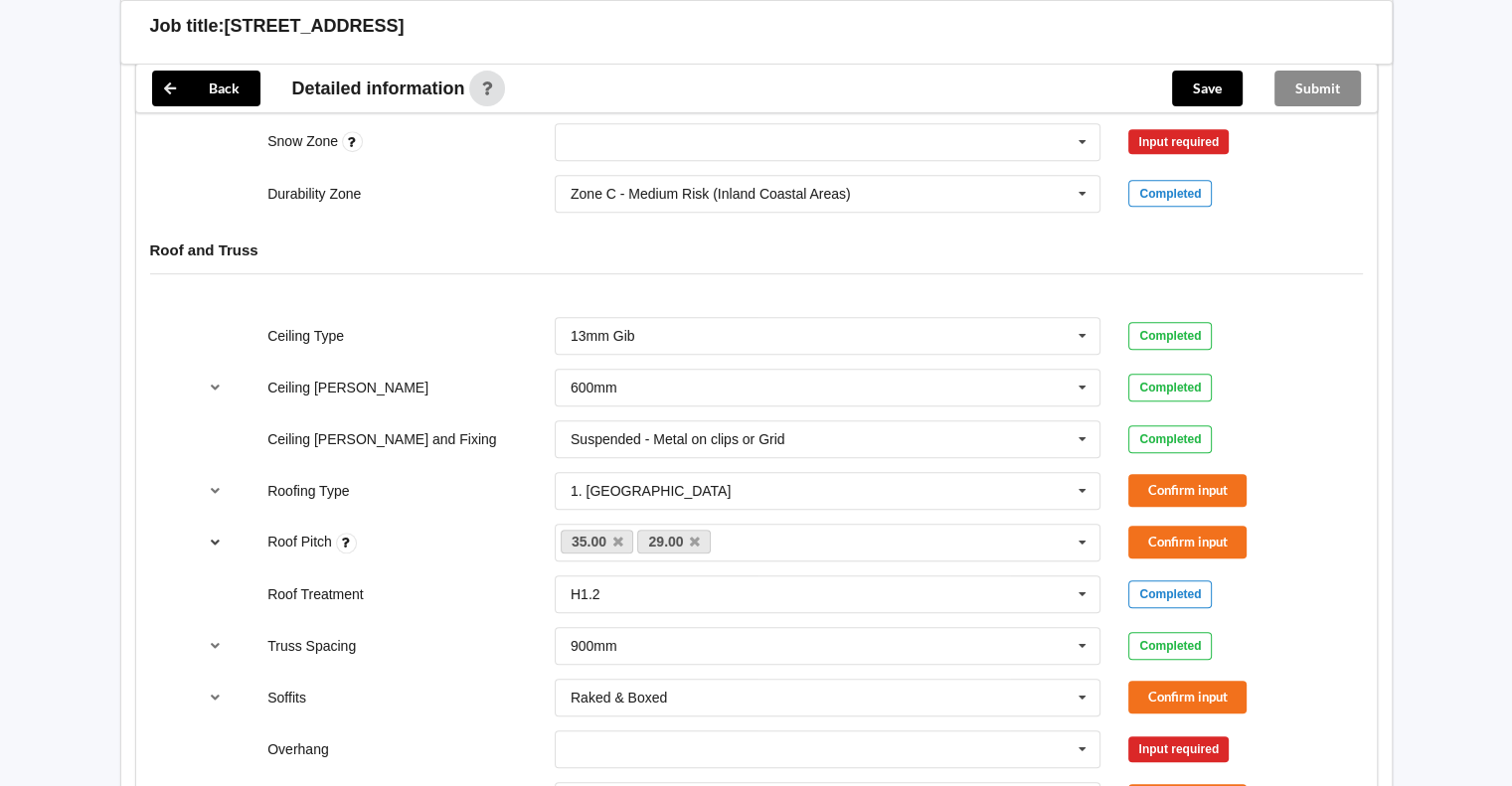 click at bounding box center (215, 542) 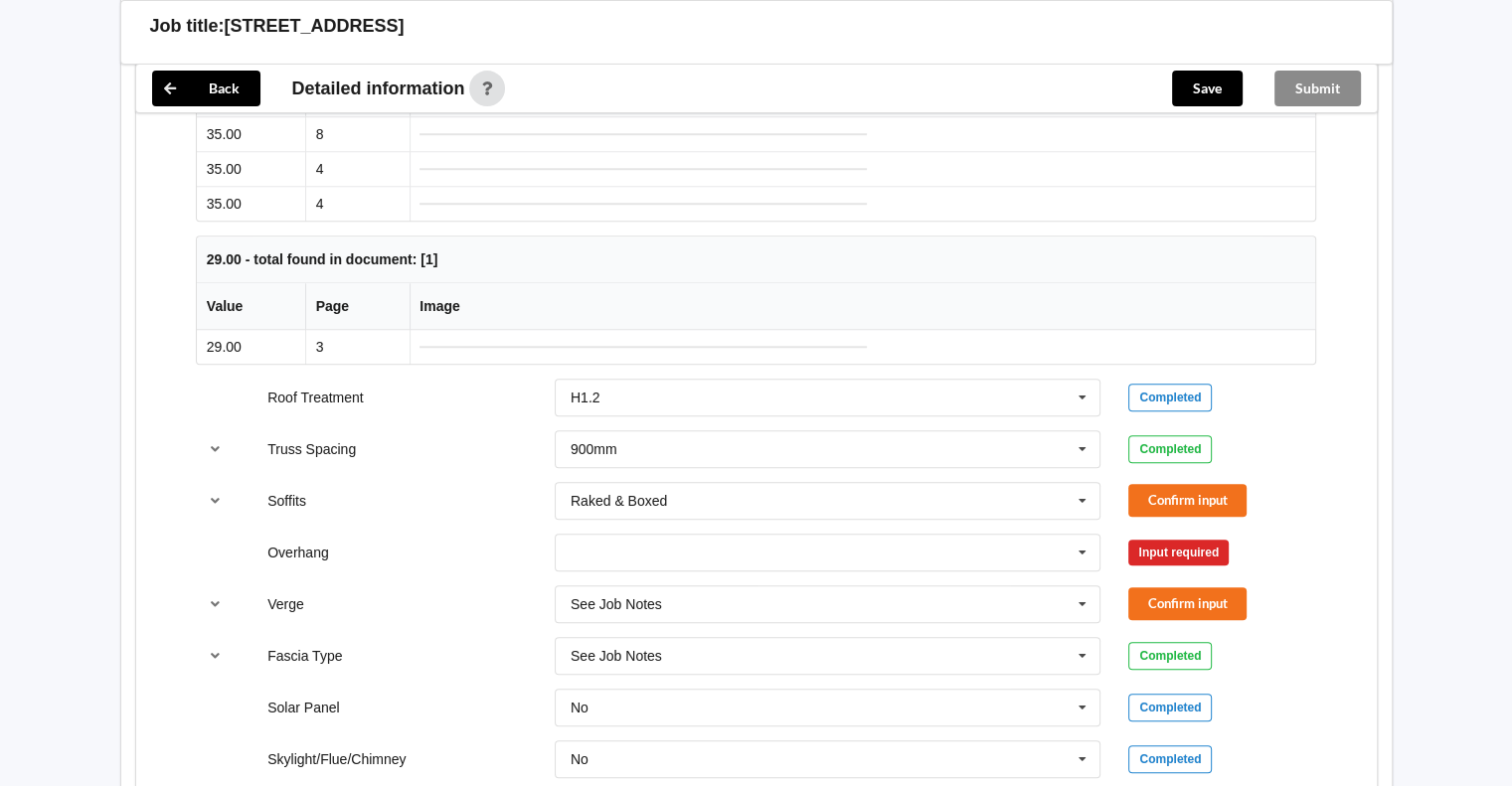 scroll, scrollTop: 994, scrollLeft: 0, axis: vertical 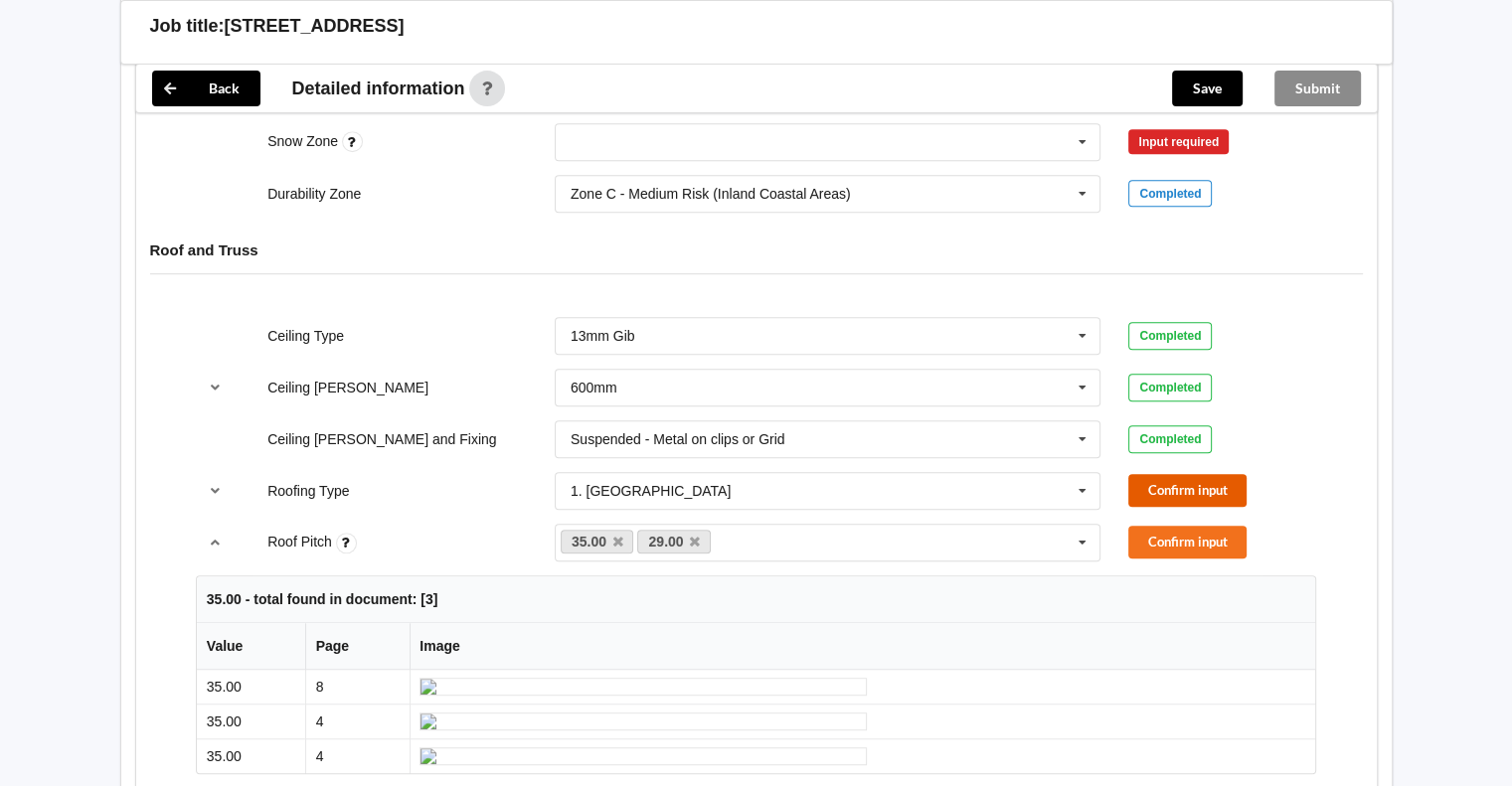 click on "Confirm input" at bounding box center [1187, 490] 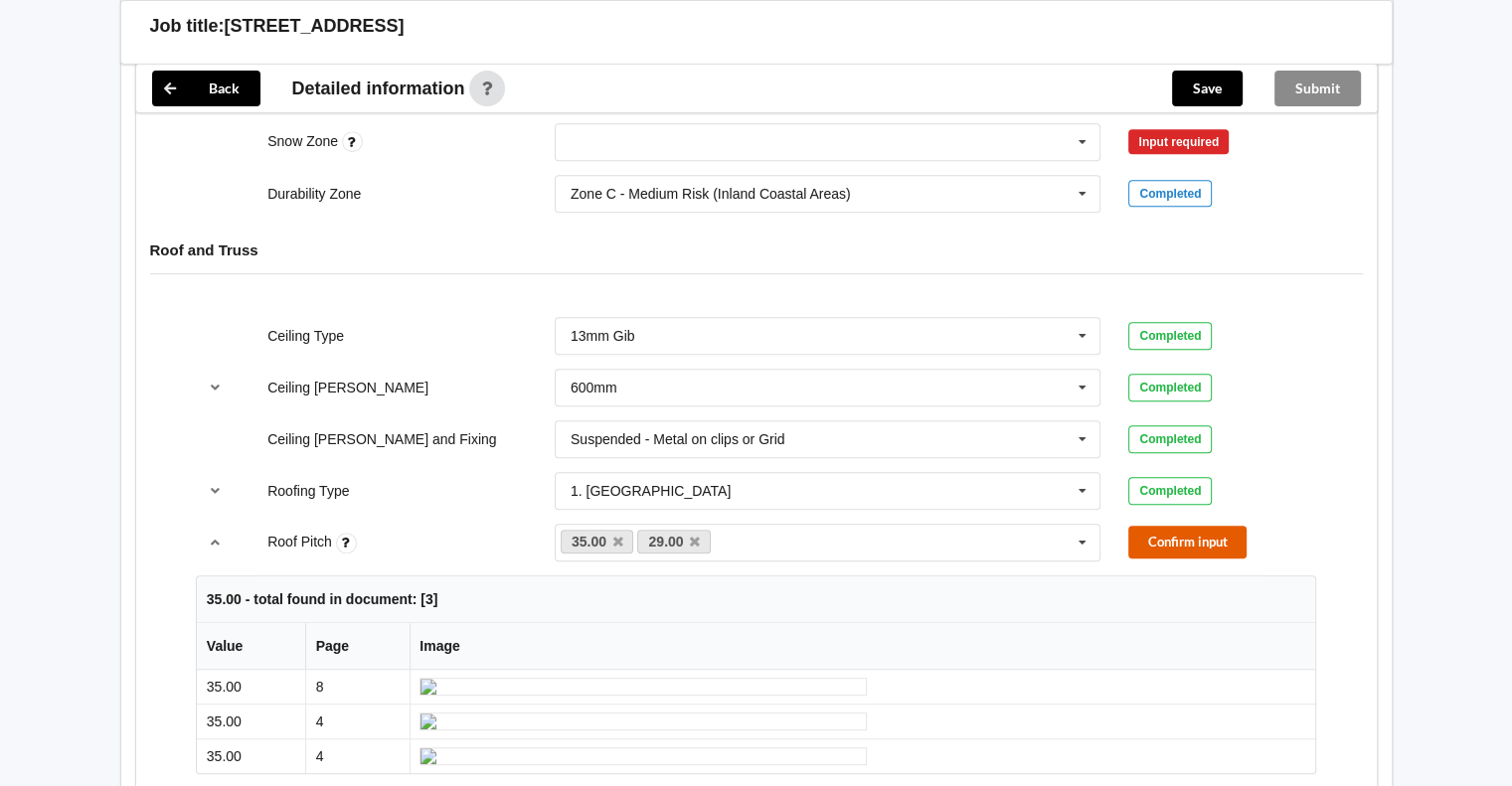 click on "Confirm input" at bounding box center (1187, 542) 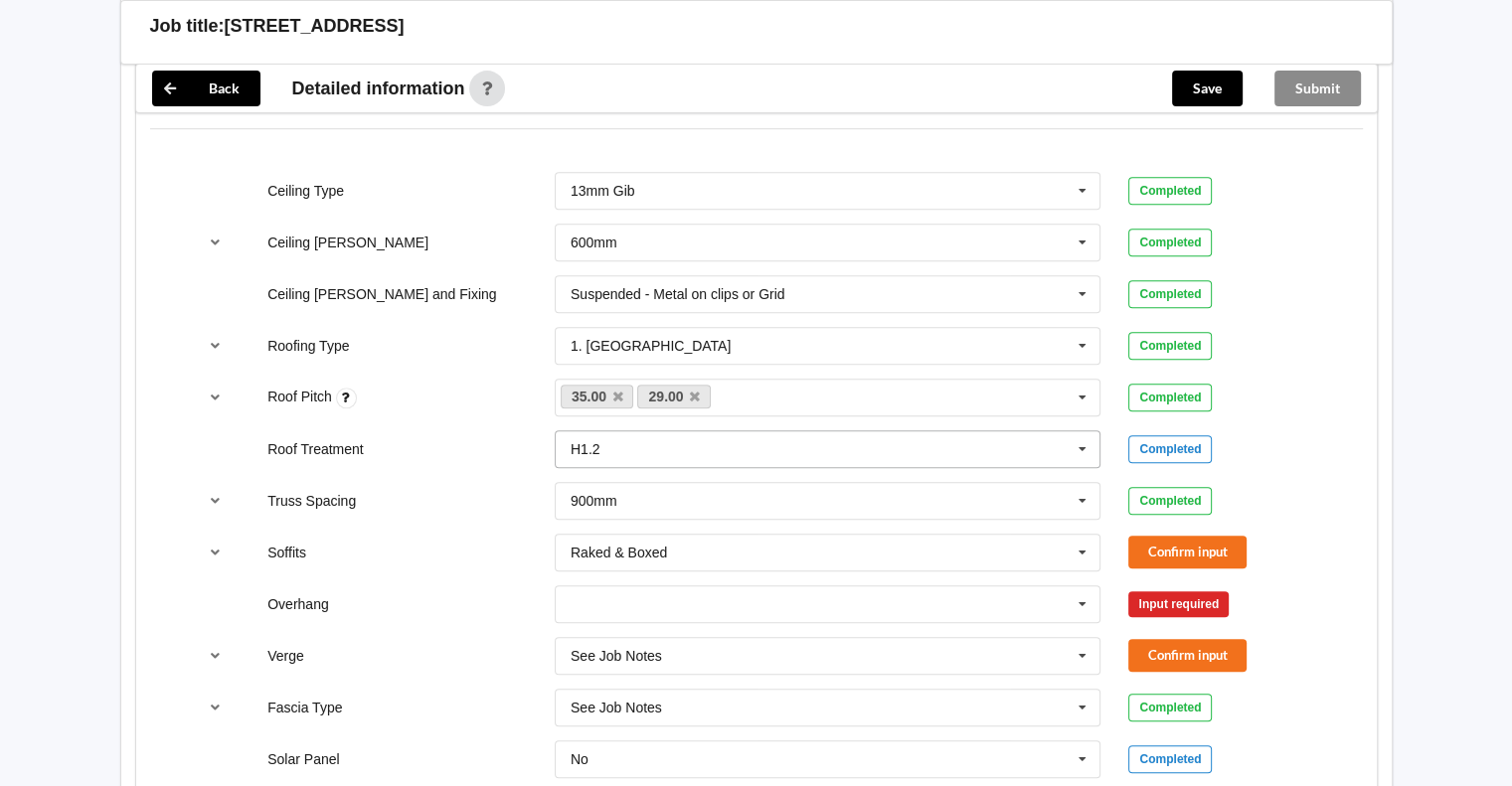 scroll, scrollTop: 1325, scrollLeft: 0, axis: vertical 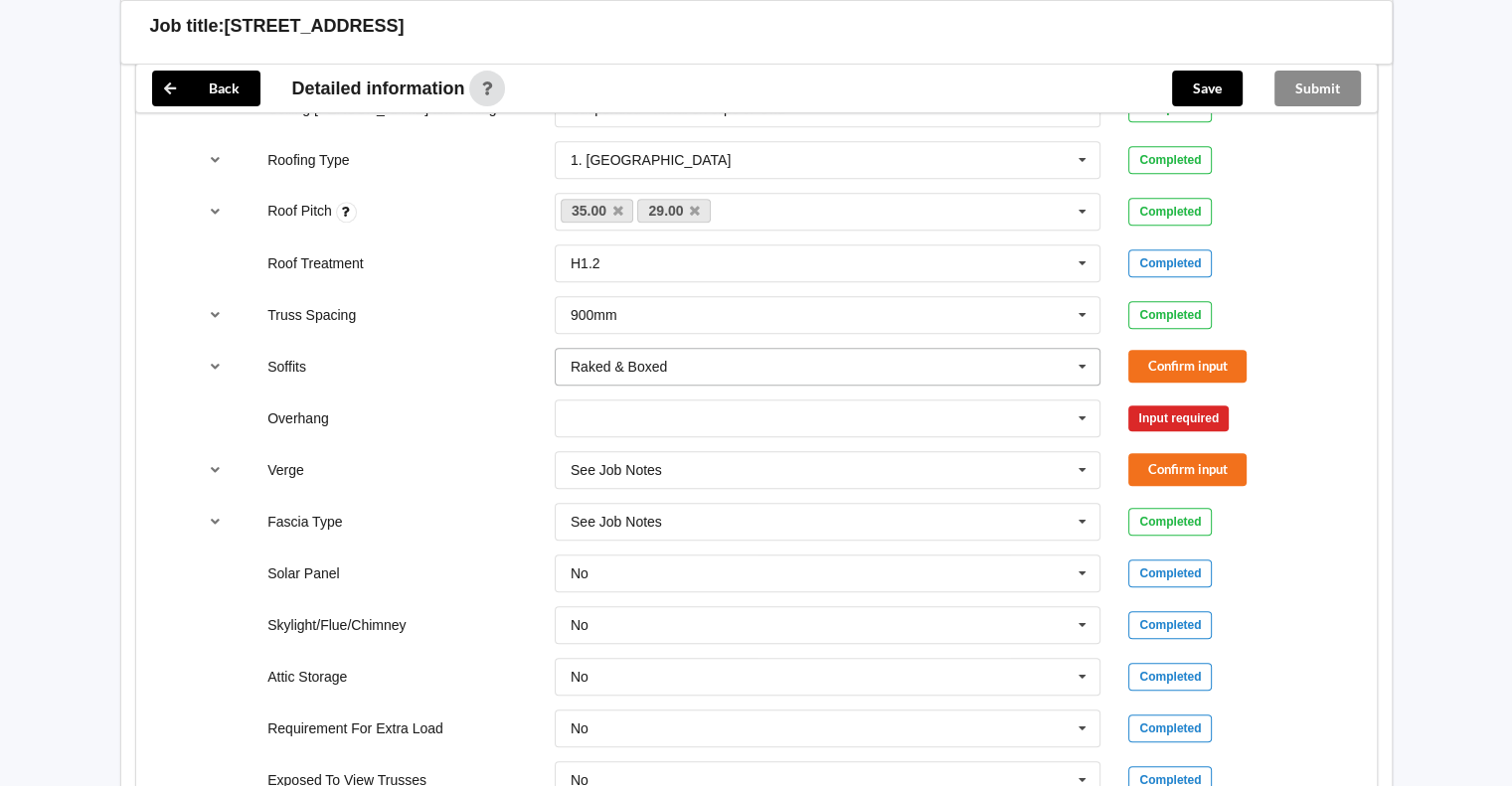drag, startPoint x: 1086, startPoint y: 357, endPoint x: 1028, endPoint y: 361, distance: 58.137767 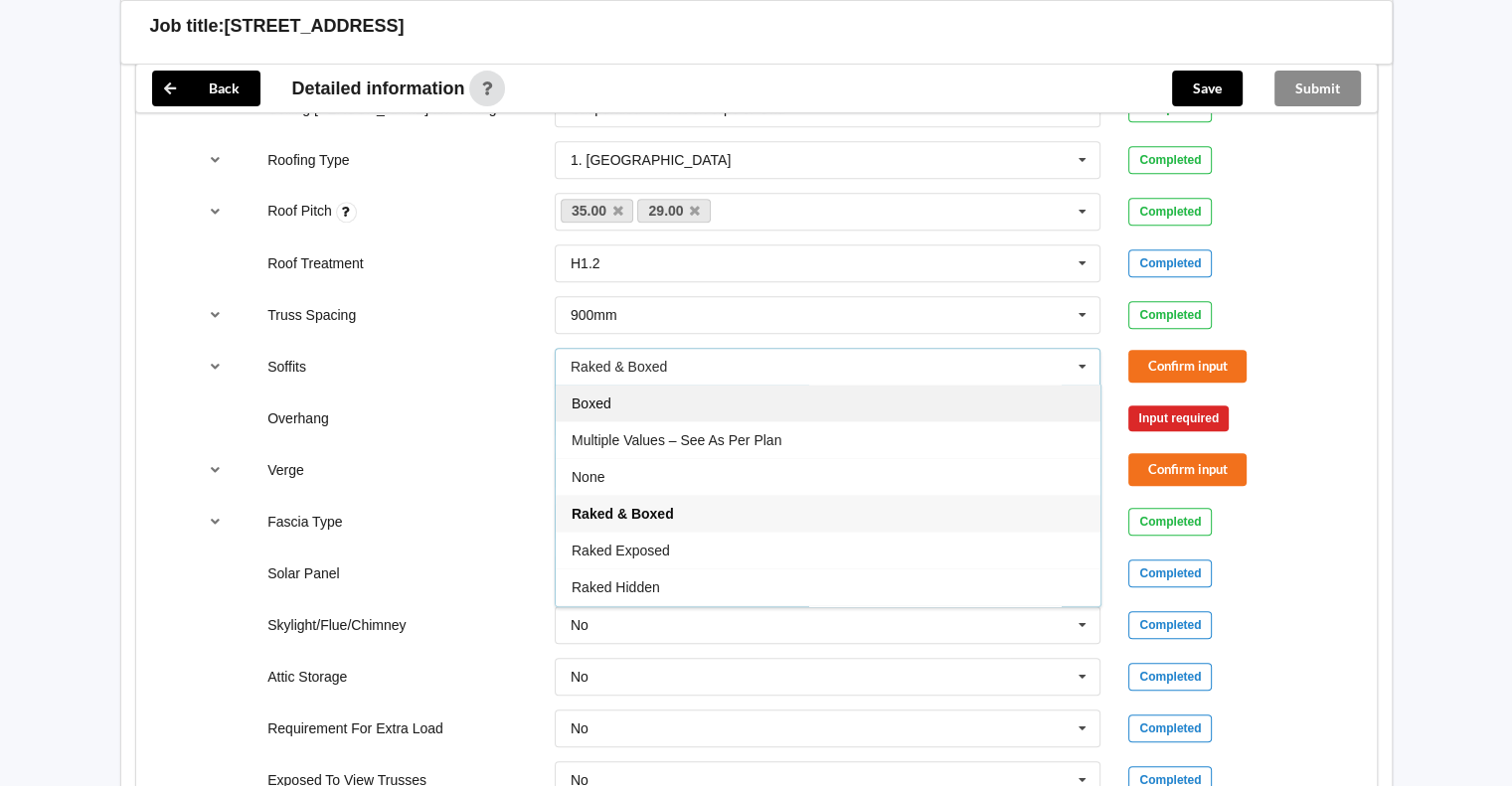 click on "Boxed" at bounding box center (828, 402) 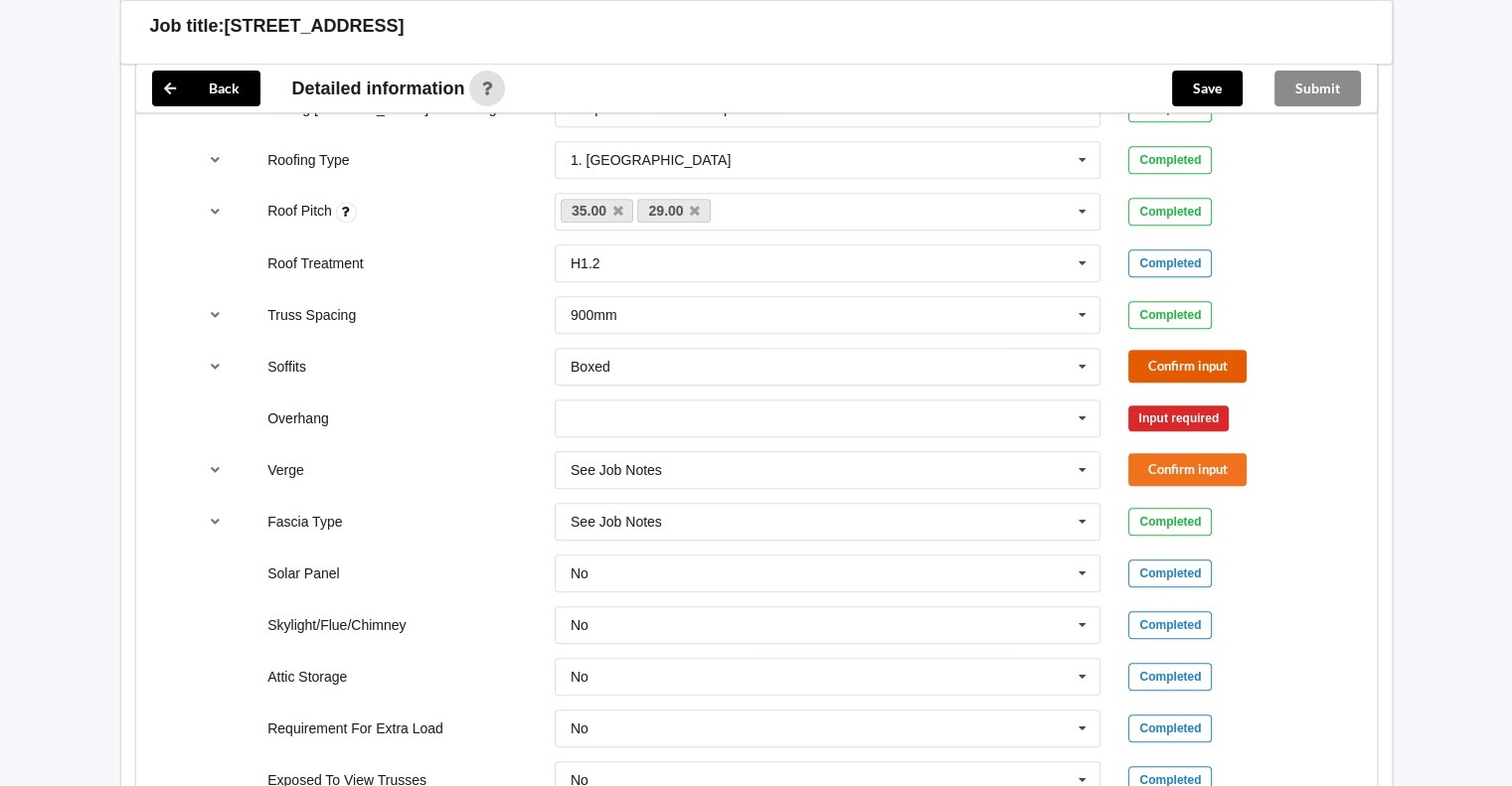 click on "Confirm input" at bounding box center [1187, 366] 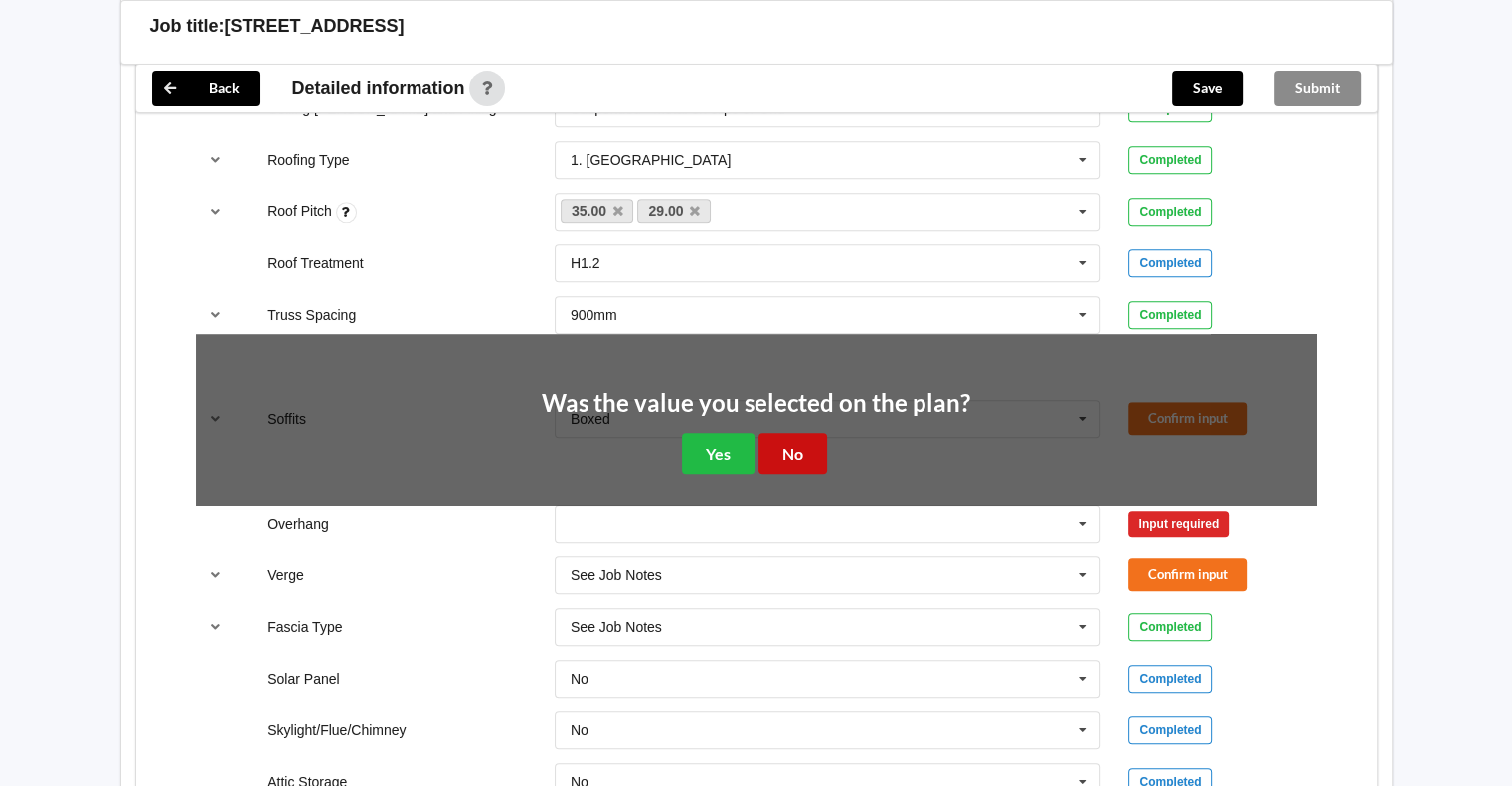 click on "No" at bounding box center (792, 453) 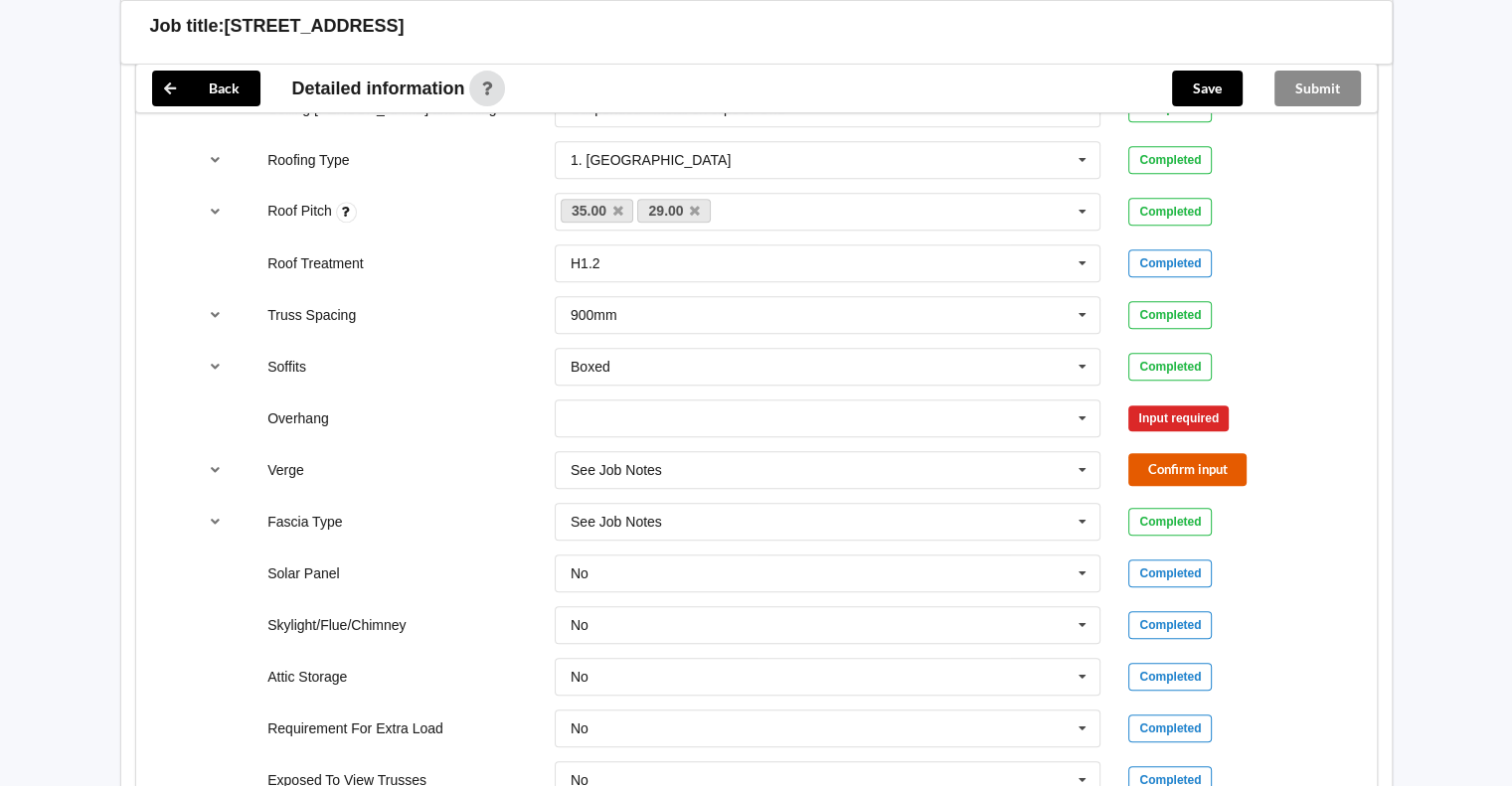 click on "Confirm input" at bounding box center [1187, 469] 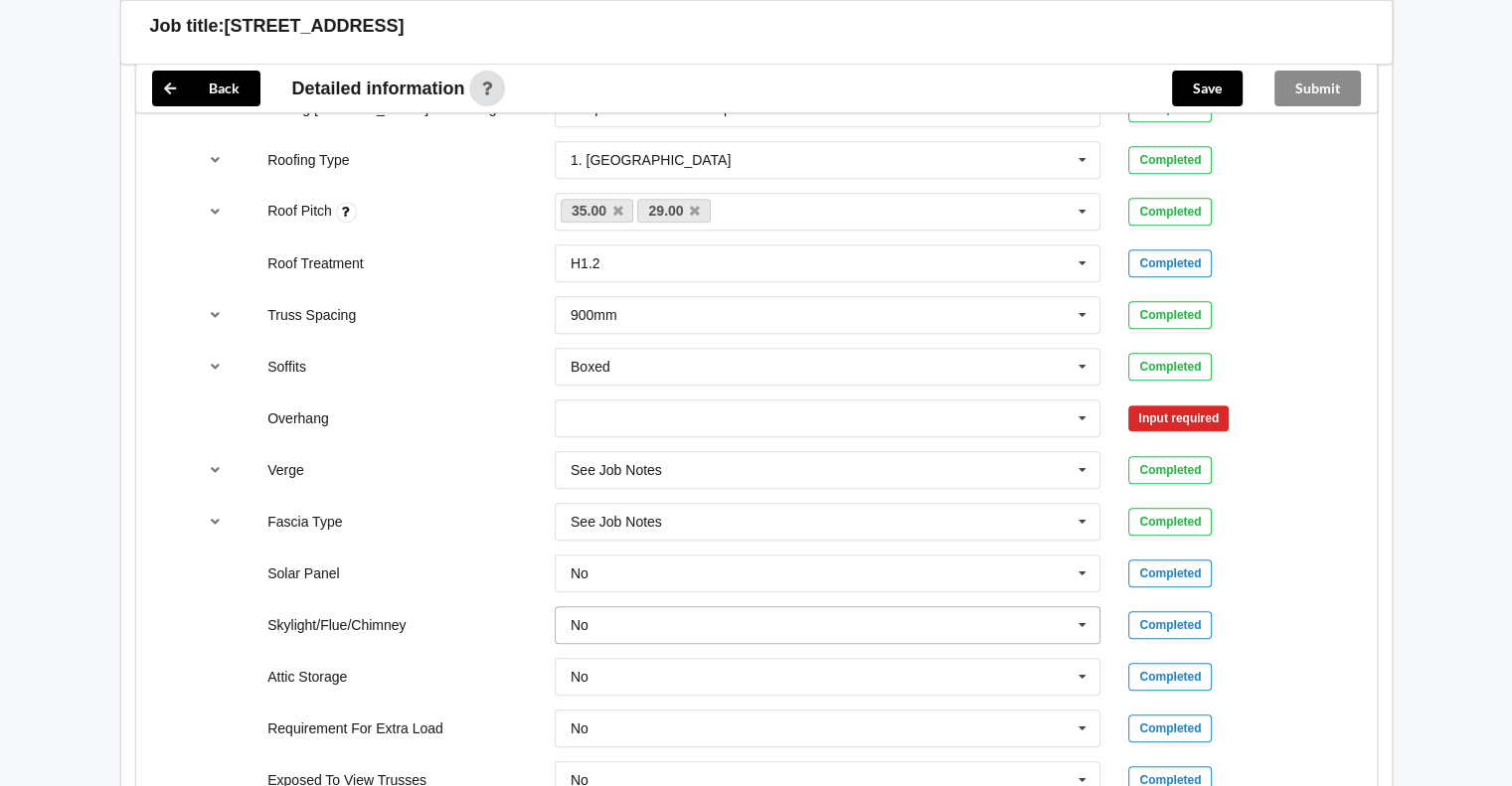 drag, startPoint x: 1082, startPoint y: 619, endPoint x: 1067, endPoint y: 619, distance: 15 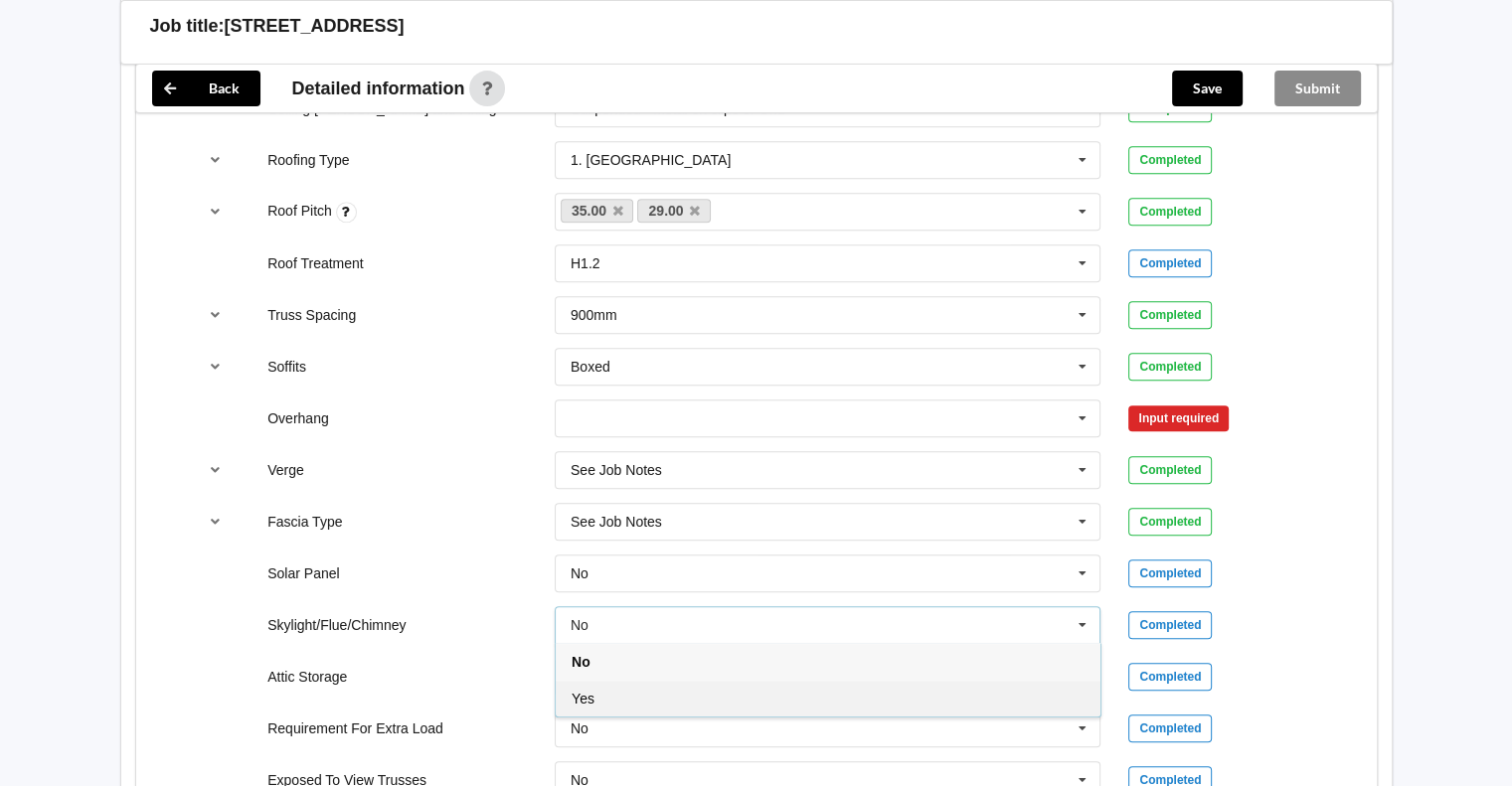 click on "Yes" at bounding box center [828, 698] 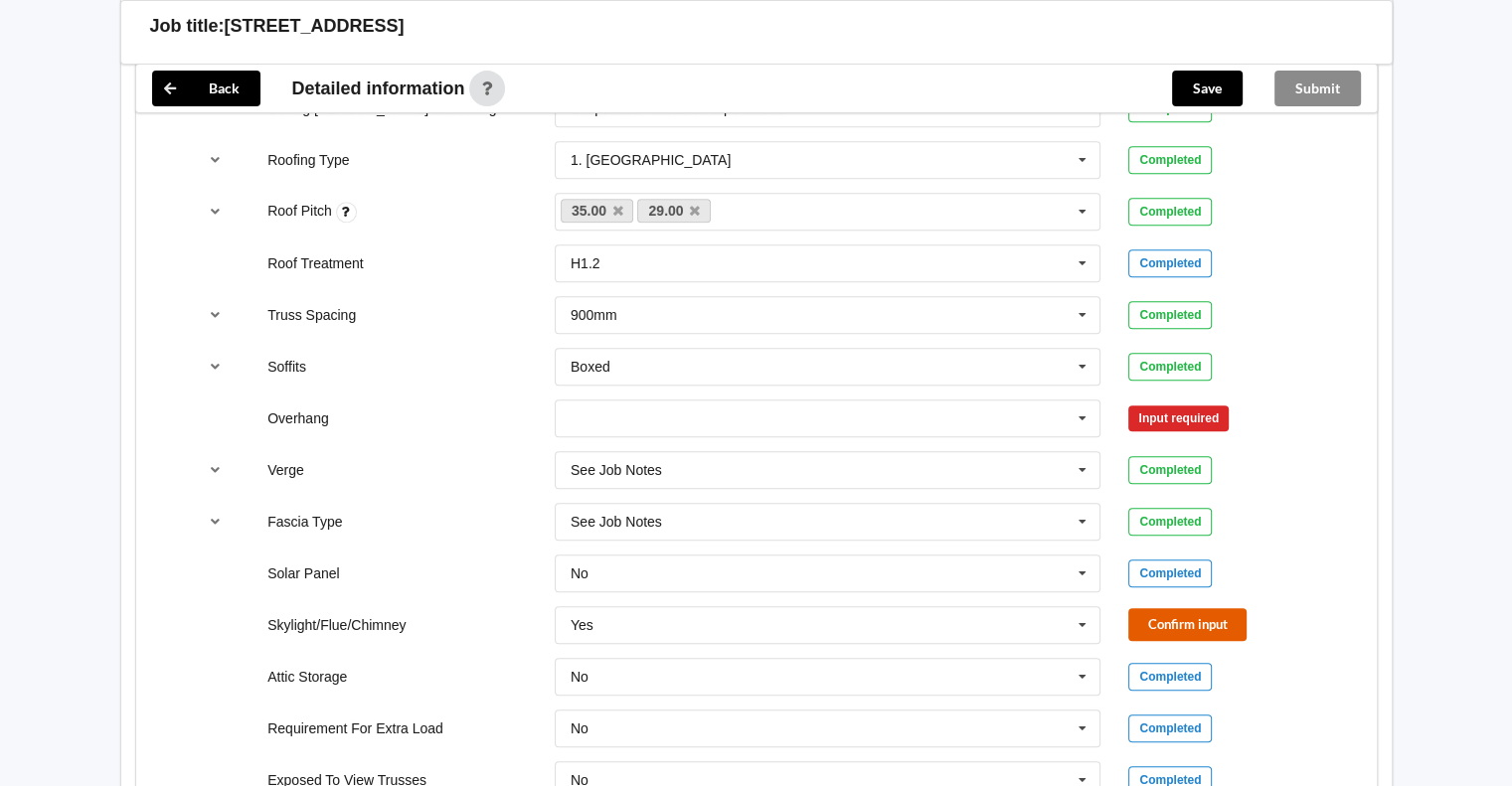 click on "Confirm input" at bounding box center (1187, 624) 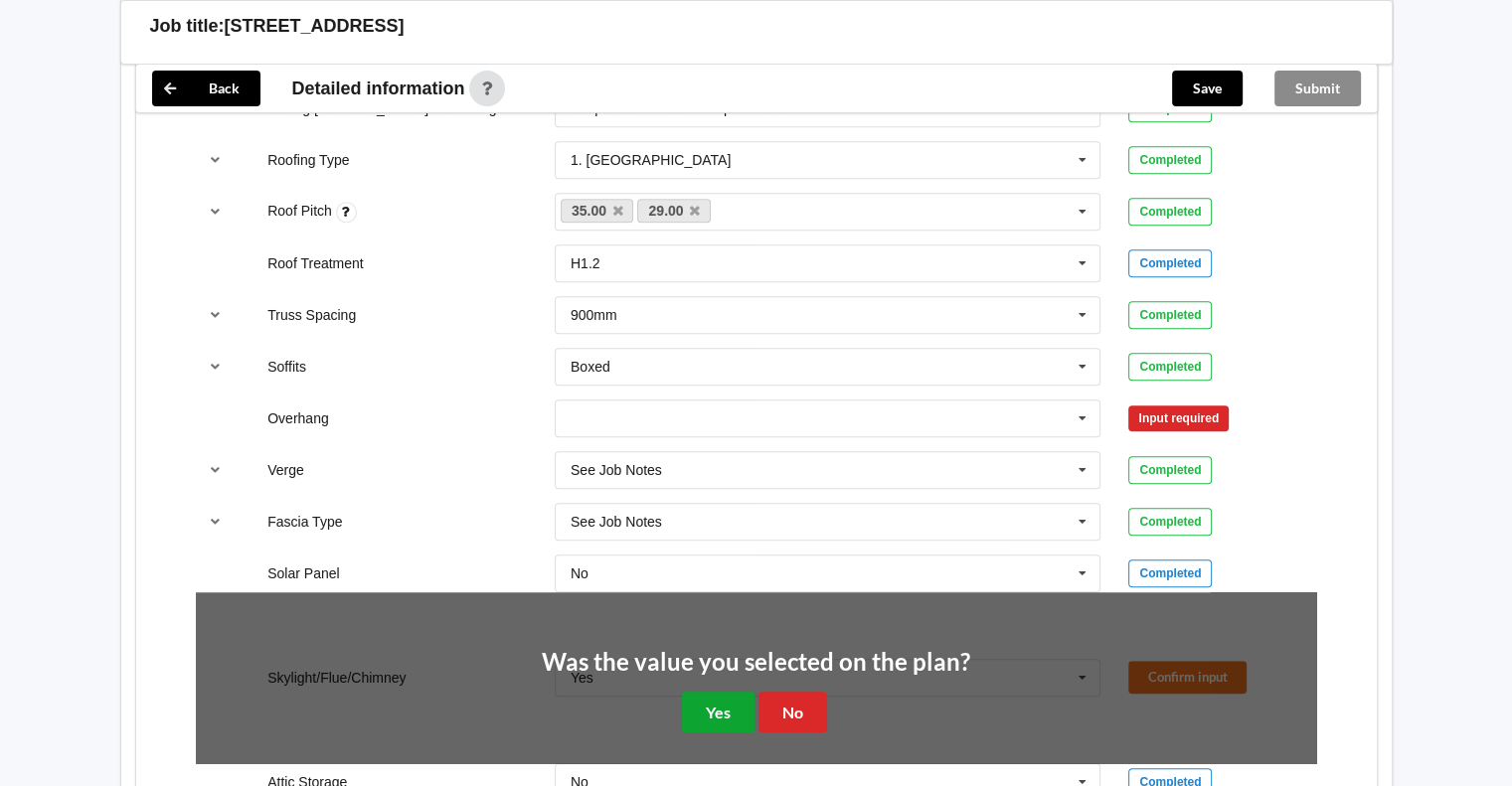 drag, startPoint x: 719, startPoint y: 717, endPoint x: 694, endPoint y: 695, distance: 33.301652 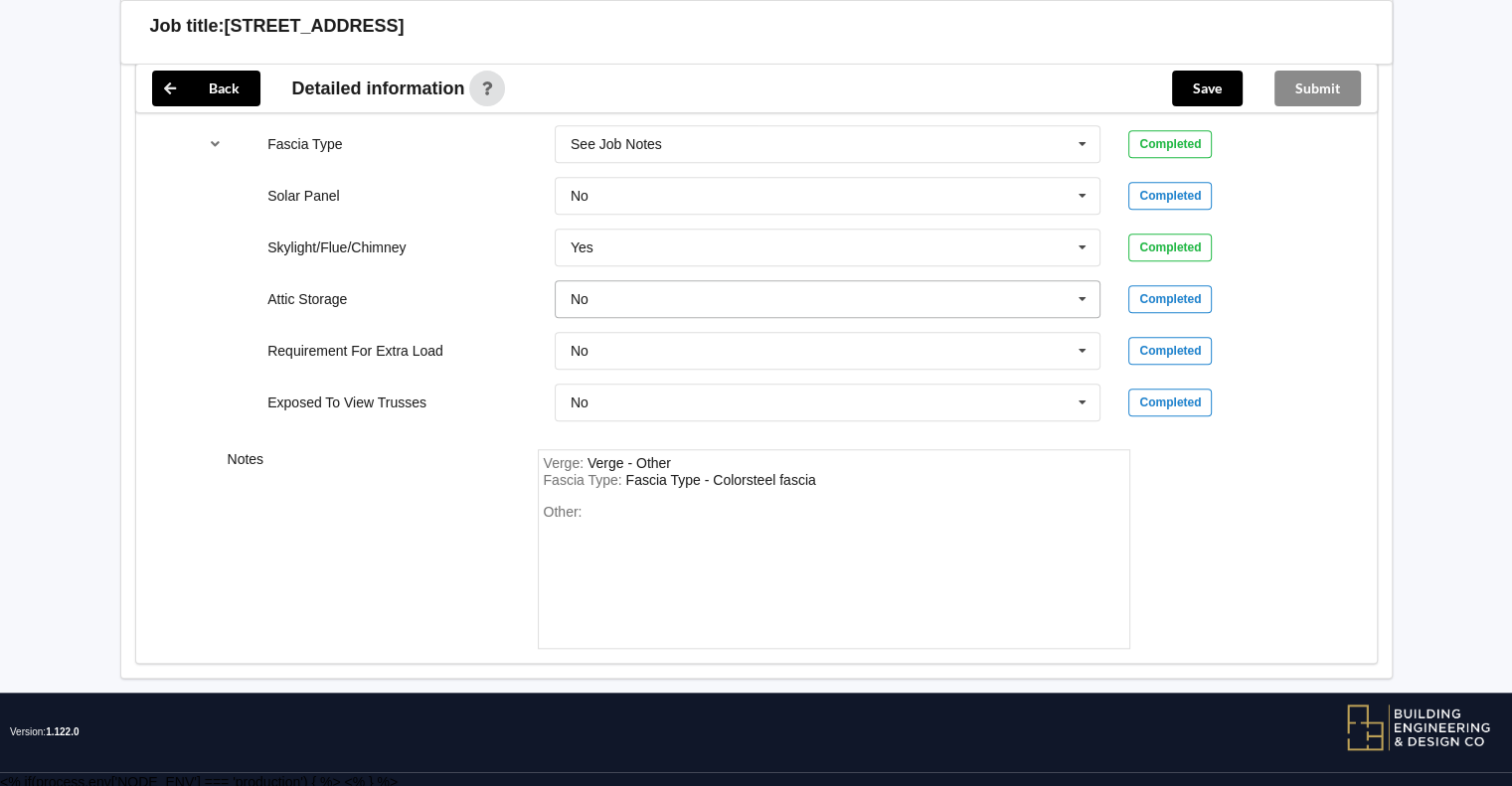 scroll, scrollTop: 1040, scrollLeft: 0, axis: vertical 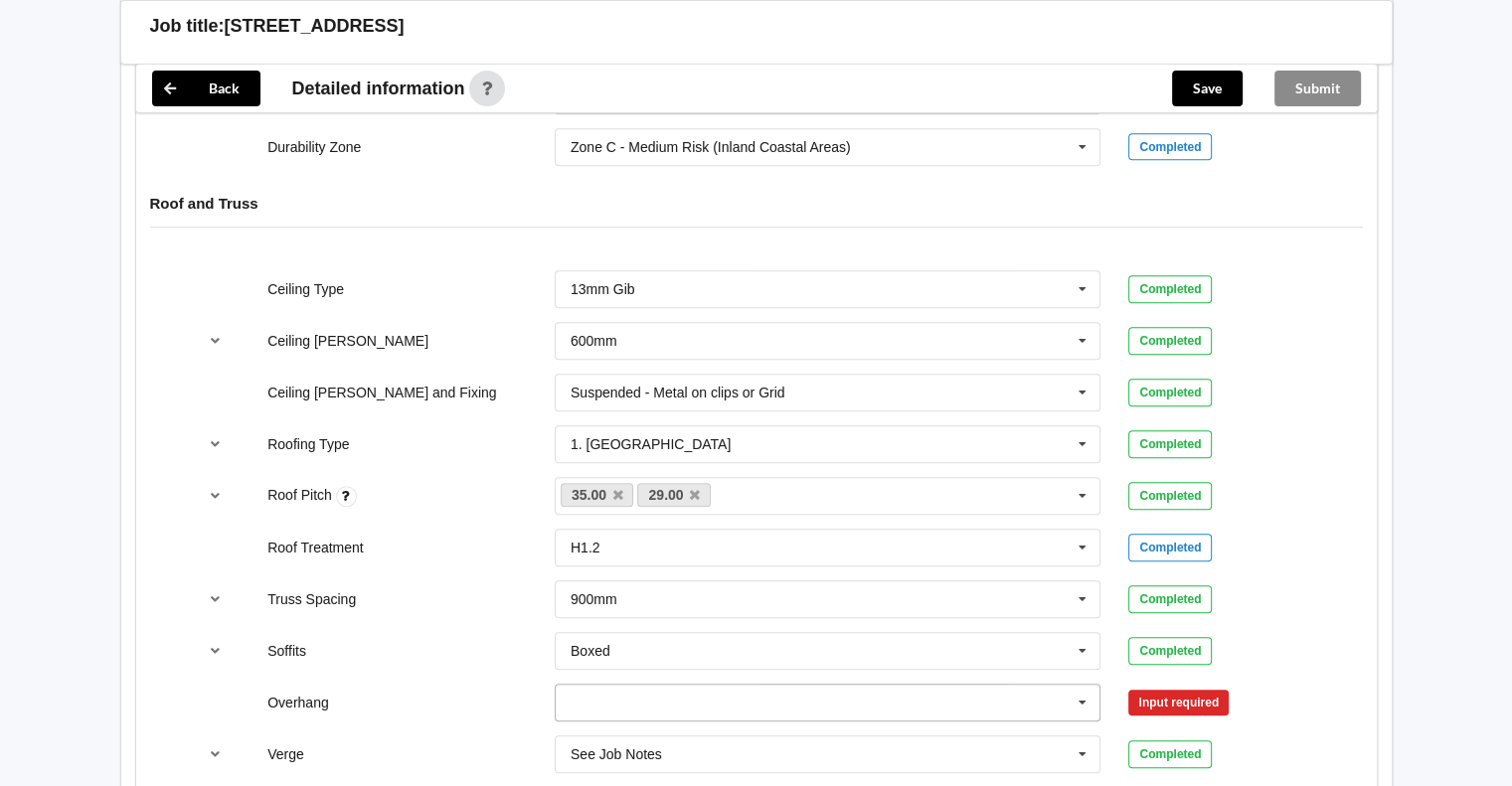 drag, startPoint x: 1085, startPoint y: 695, endPoint x: 1005, endPoint y: 680, distance: 81.394103 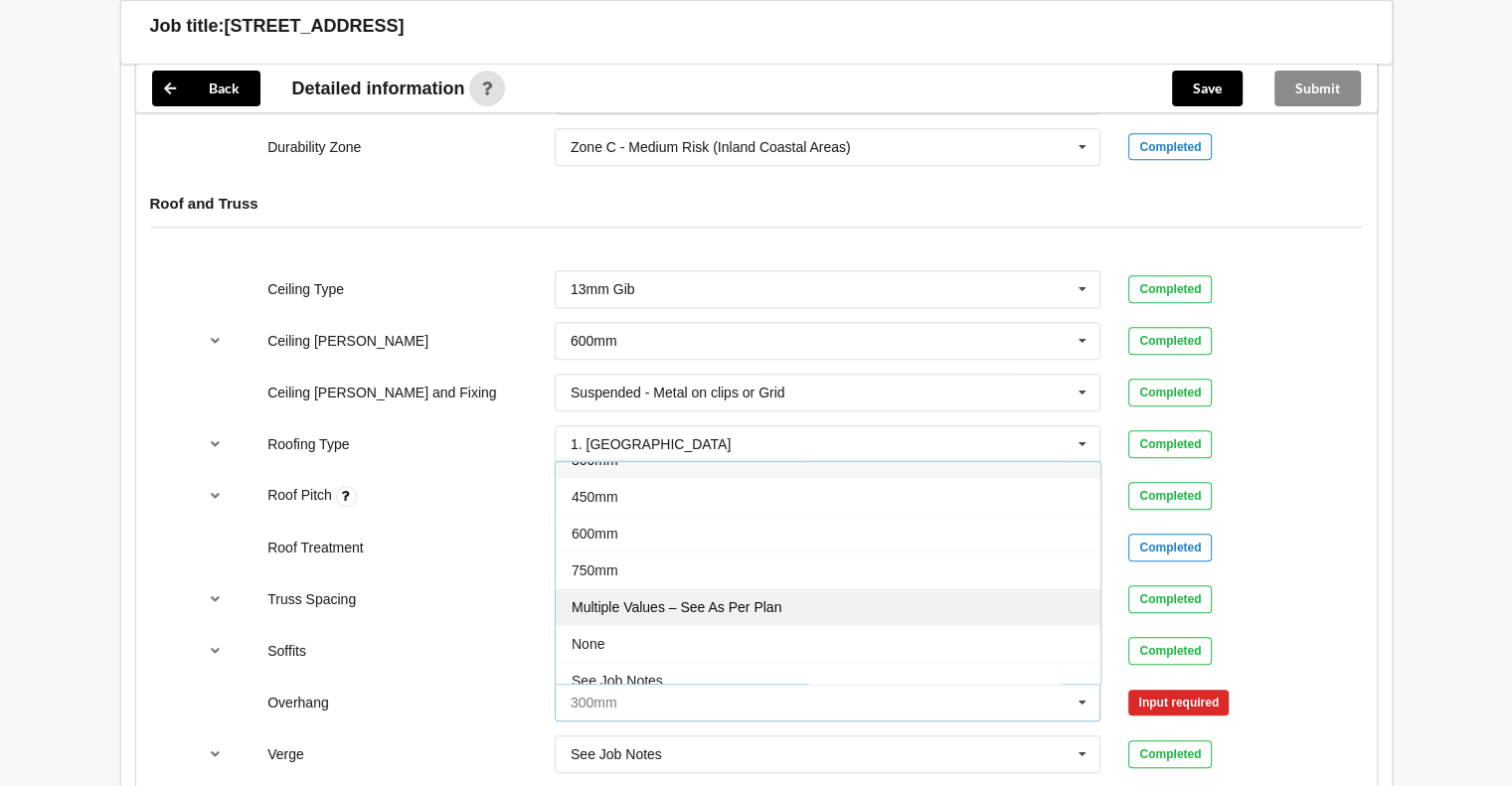 scroll, scrollTop: 33, scrollLeft: 0, axis: vertical 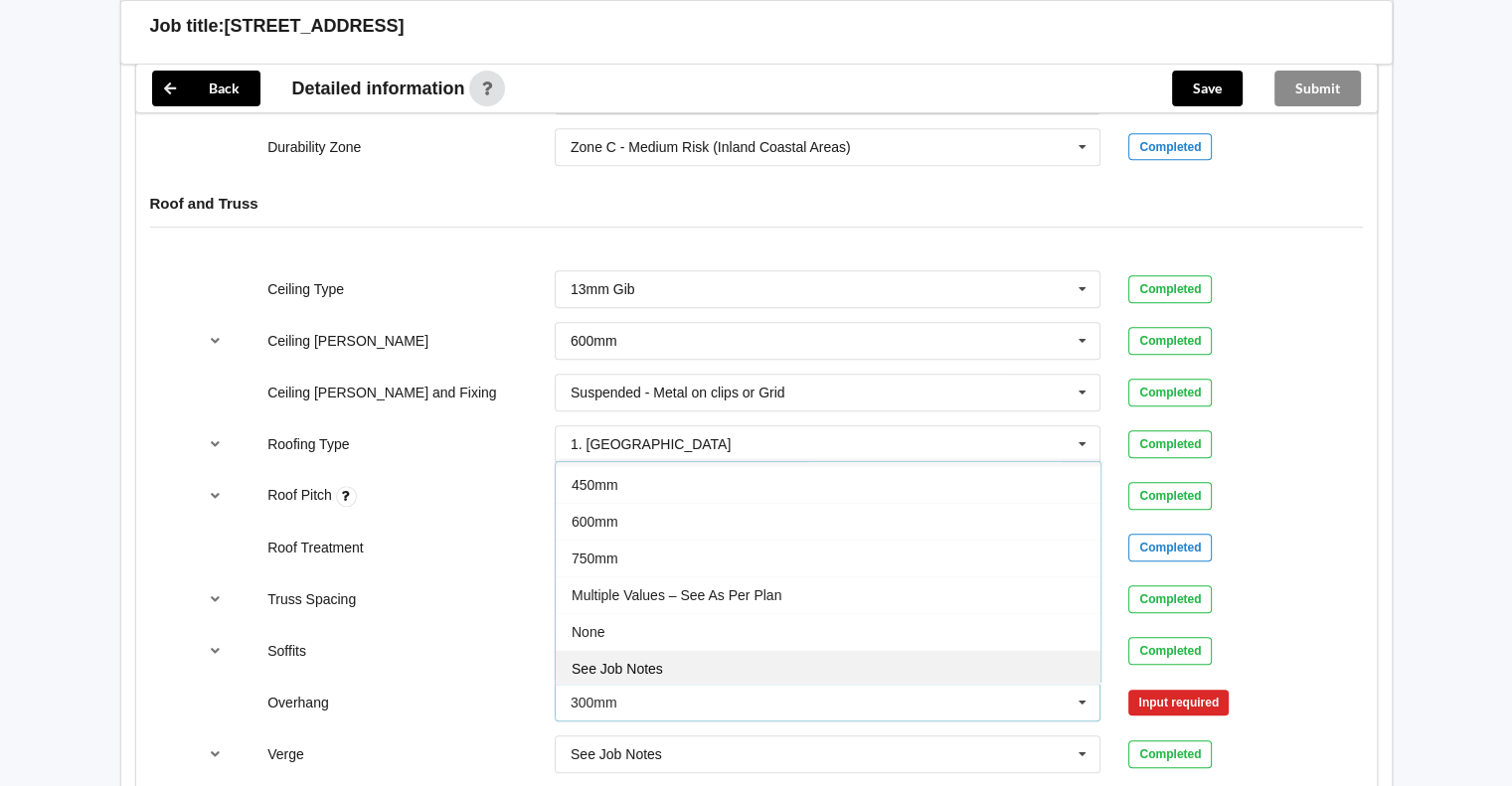 click on "See Job Notes" at bounding box center [828, 668] 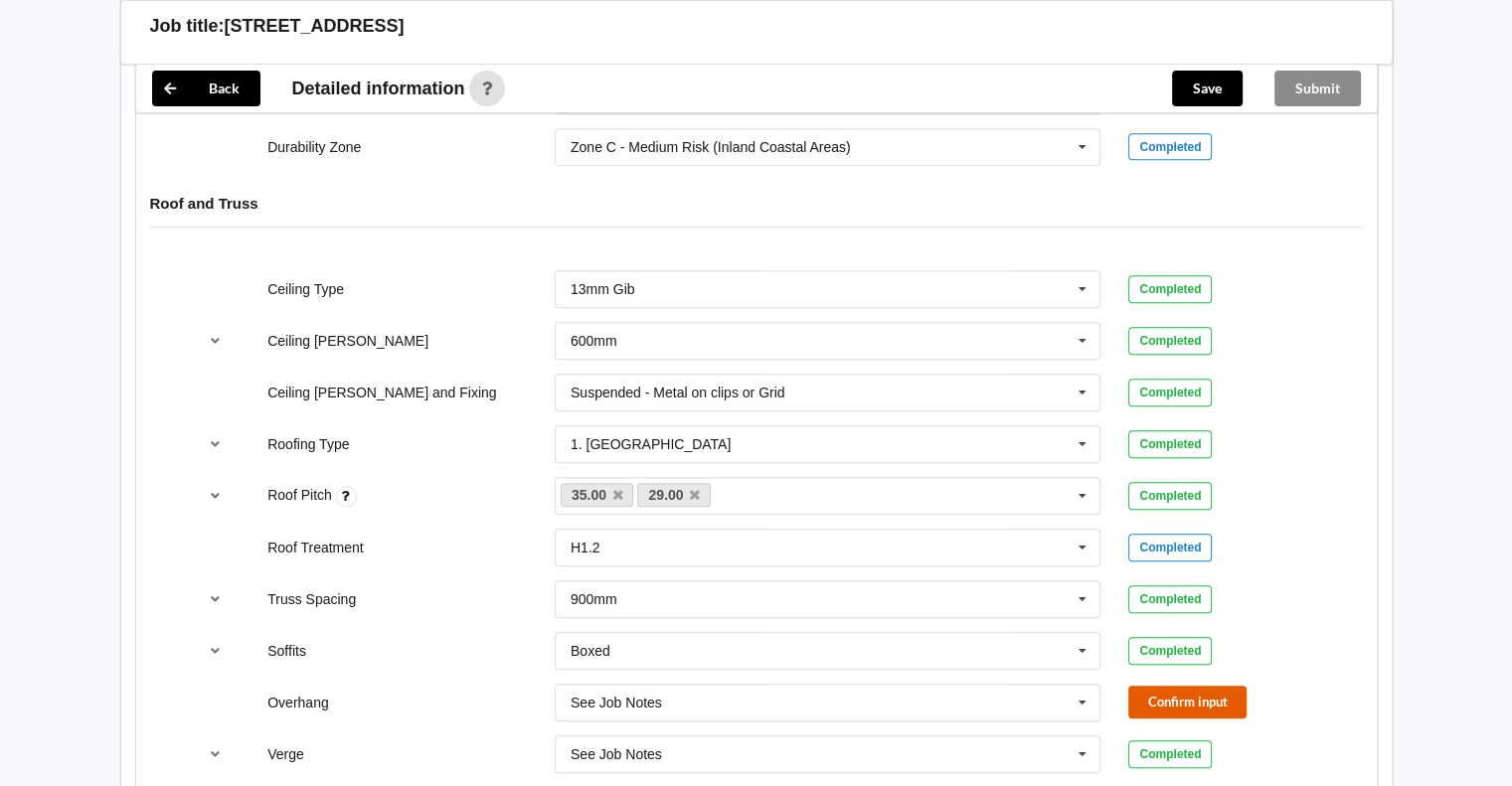 click on "Confirm input" at bounding box center (1187, 702) 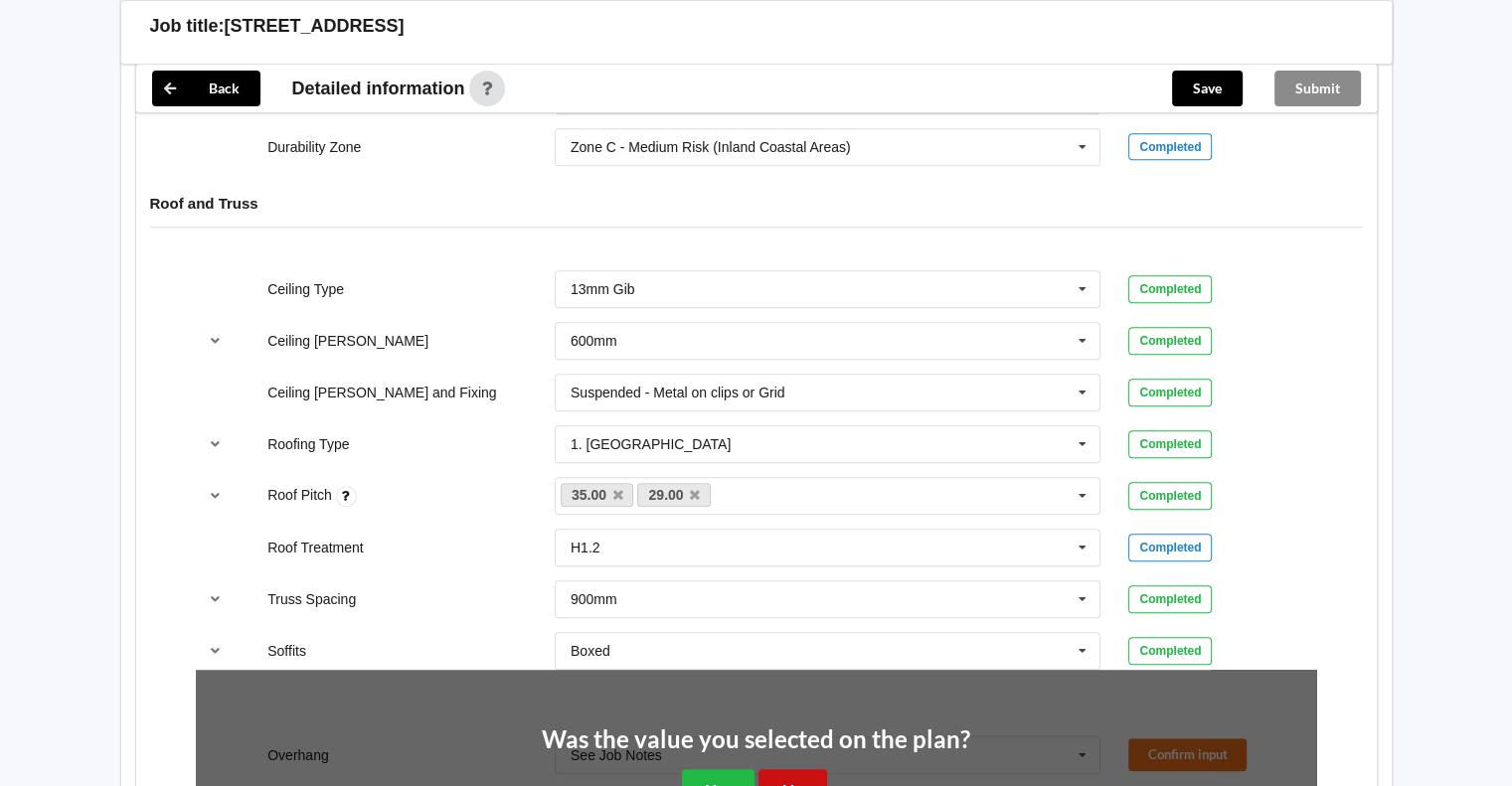 click on "No" at bounding box center [792, 789] 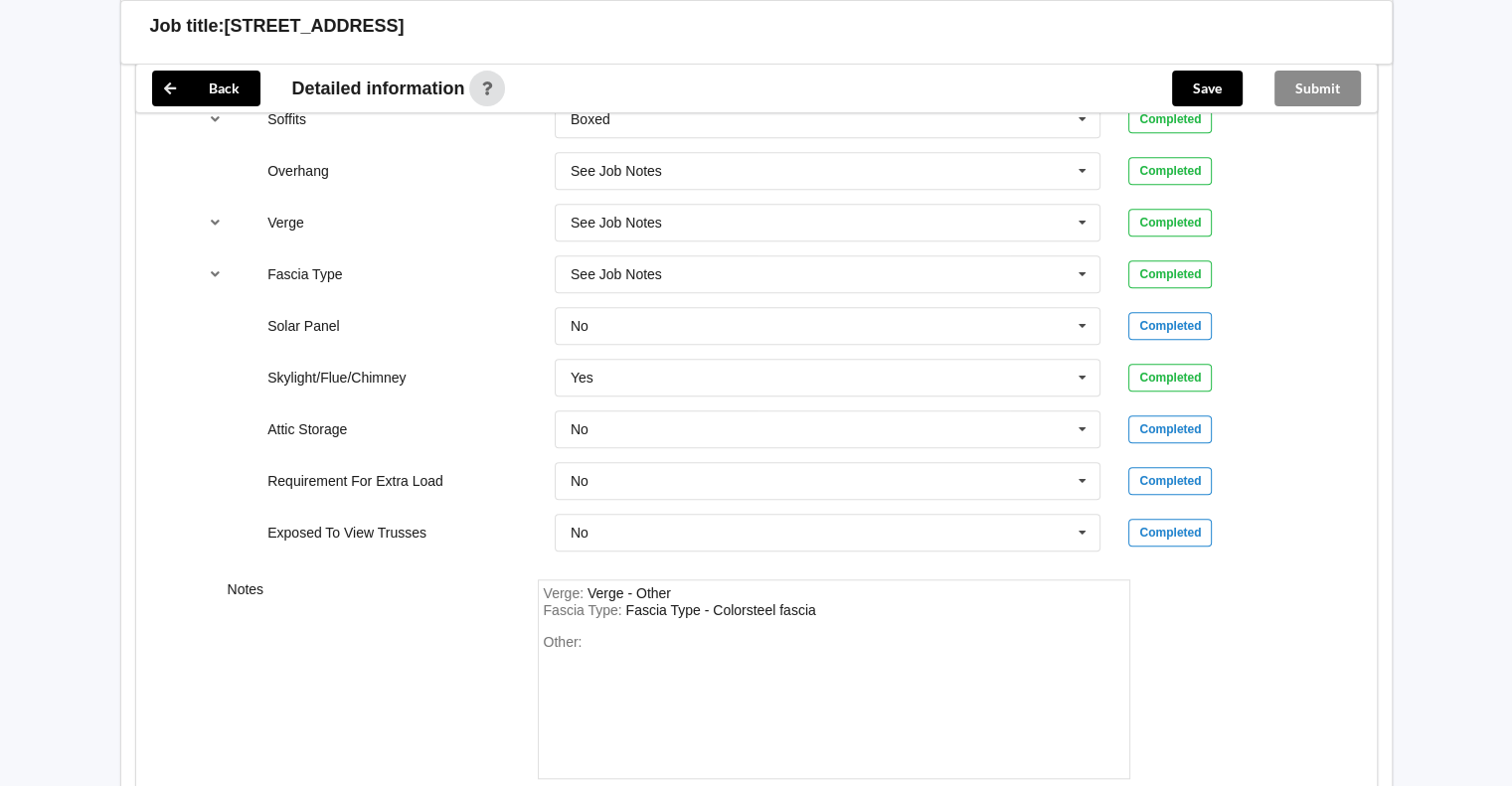 scroll, scrollTop: 1702, scrollLeft: 0, axis: vertical 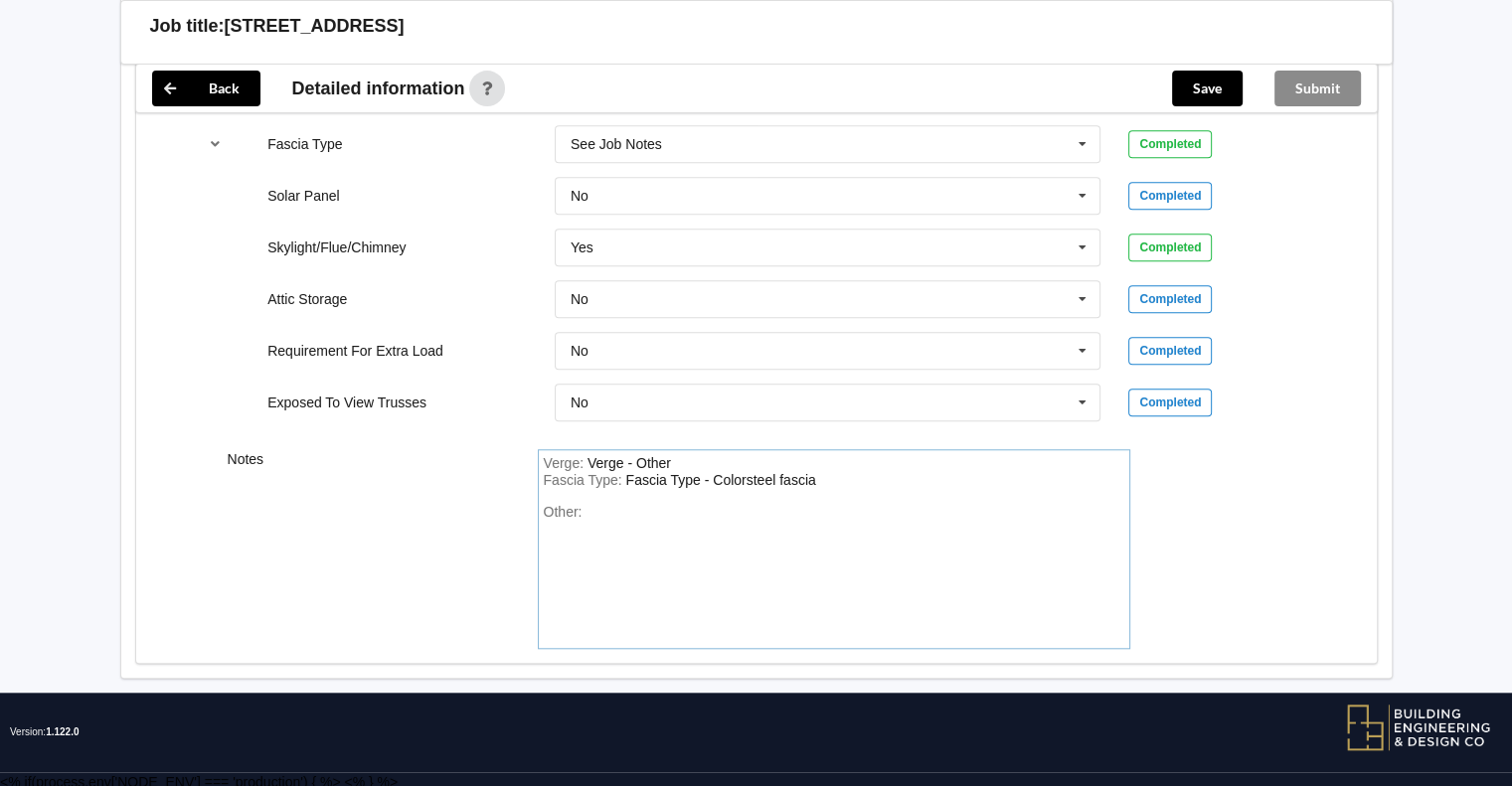 click on "Verge :   Verge - Other" at bounding box center (834, 464) 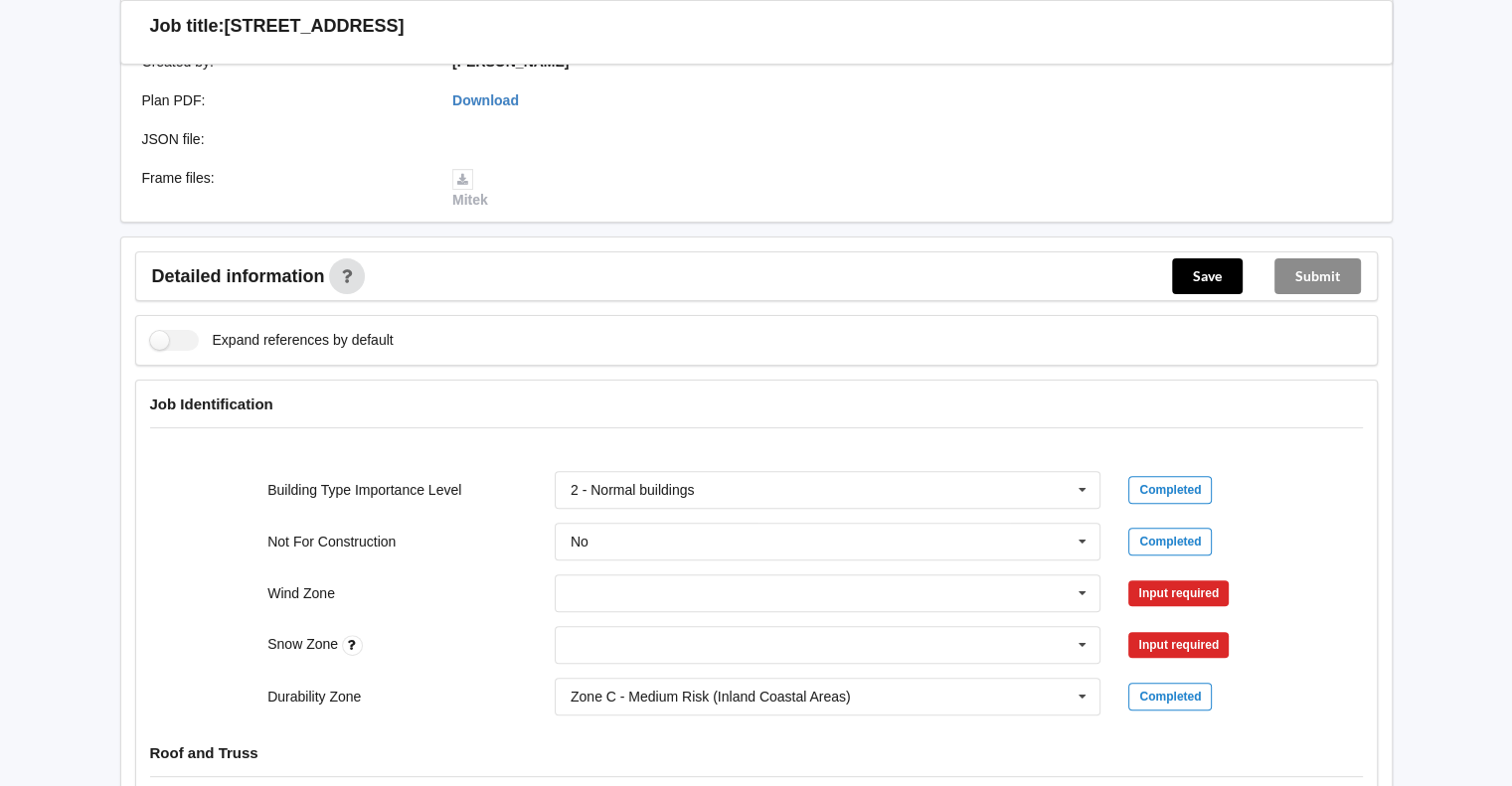 scroll, scrollTop: 544, scrollLeft: 0, axis: vertical 